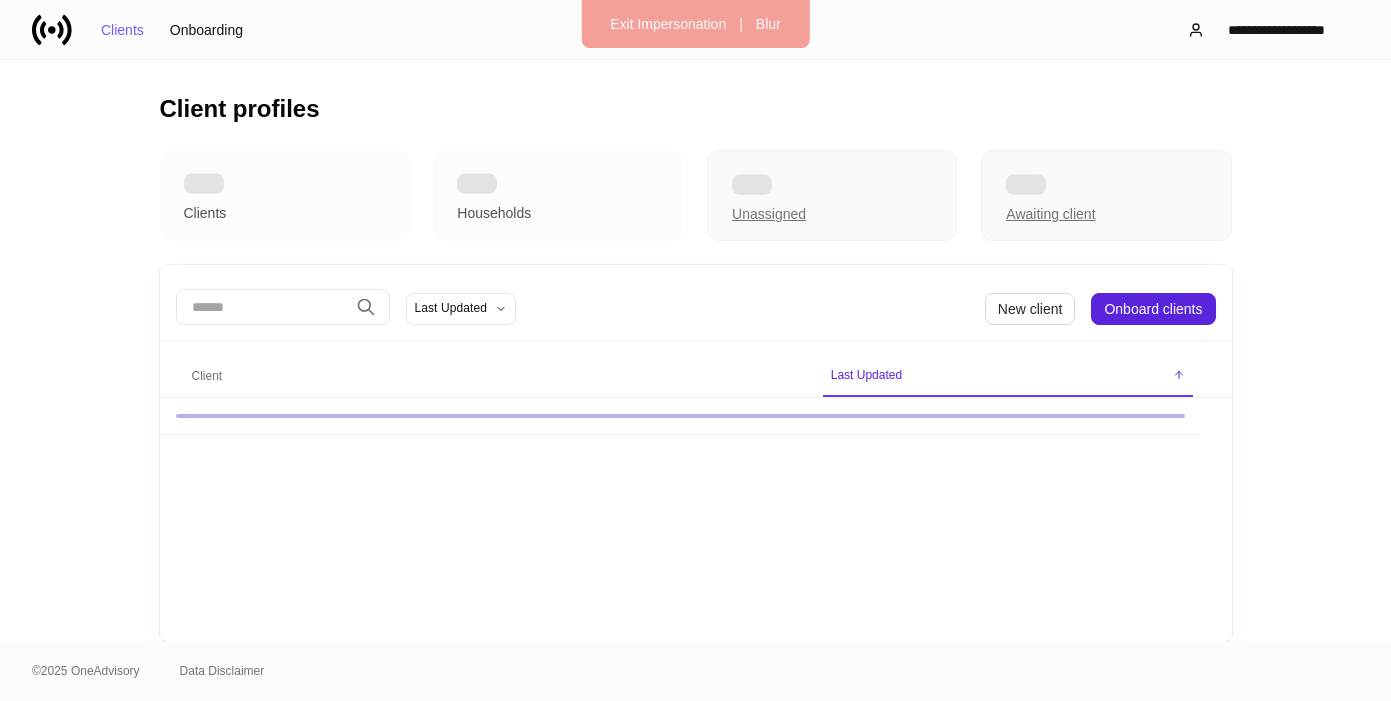 scroll, scrollTop: 0, scrollLeft: 0, axis: both 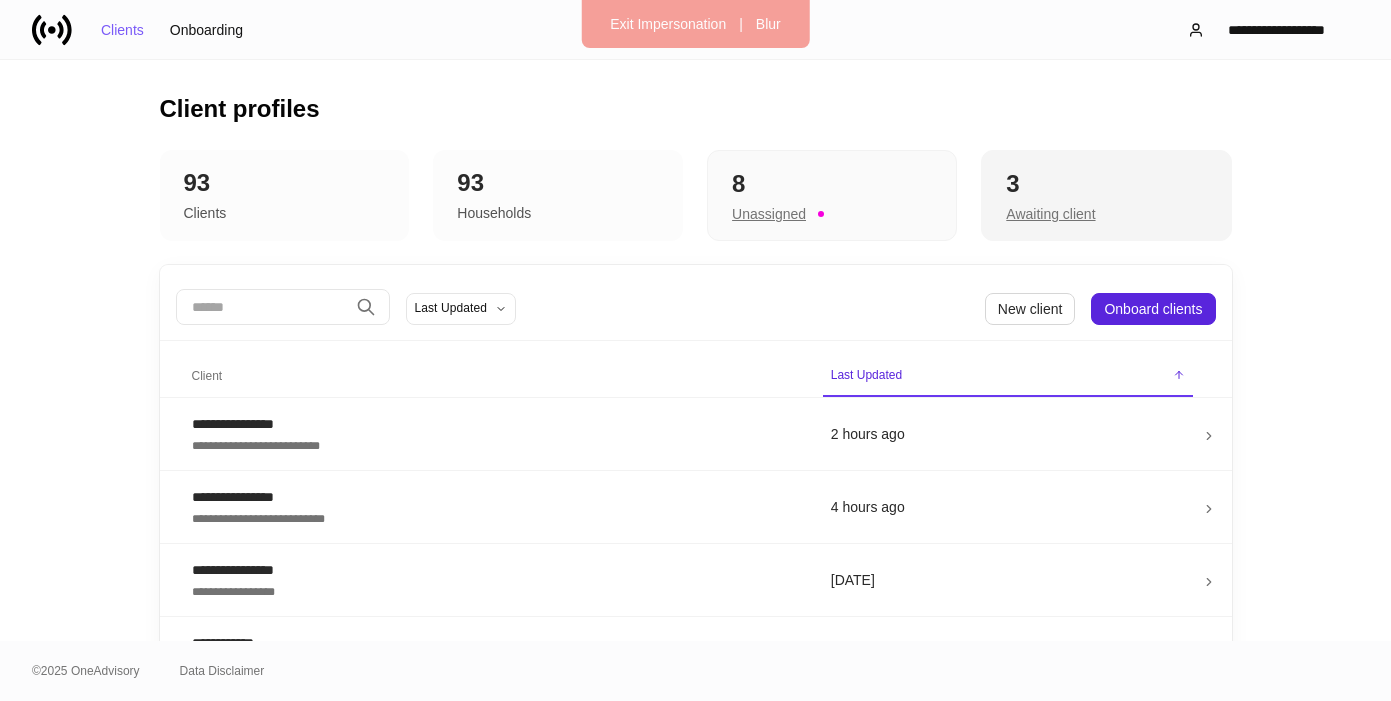 click on "3" at bounding box center (1106, 184) 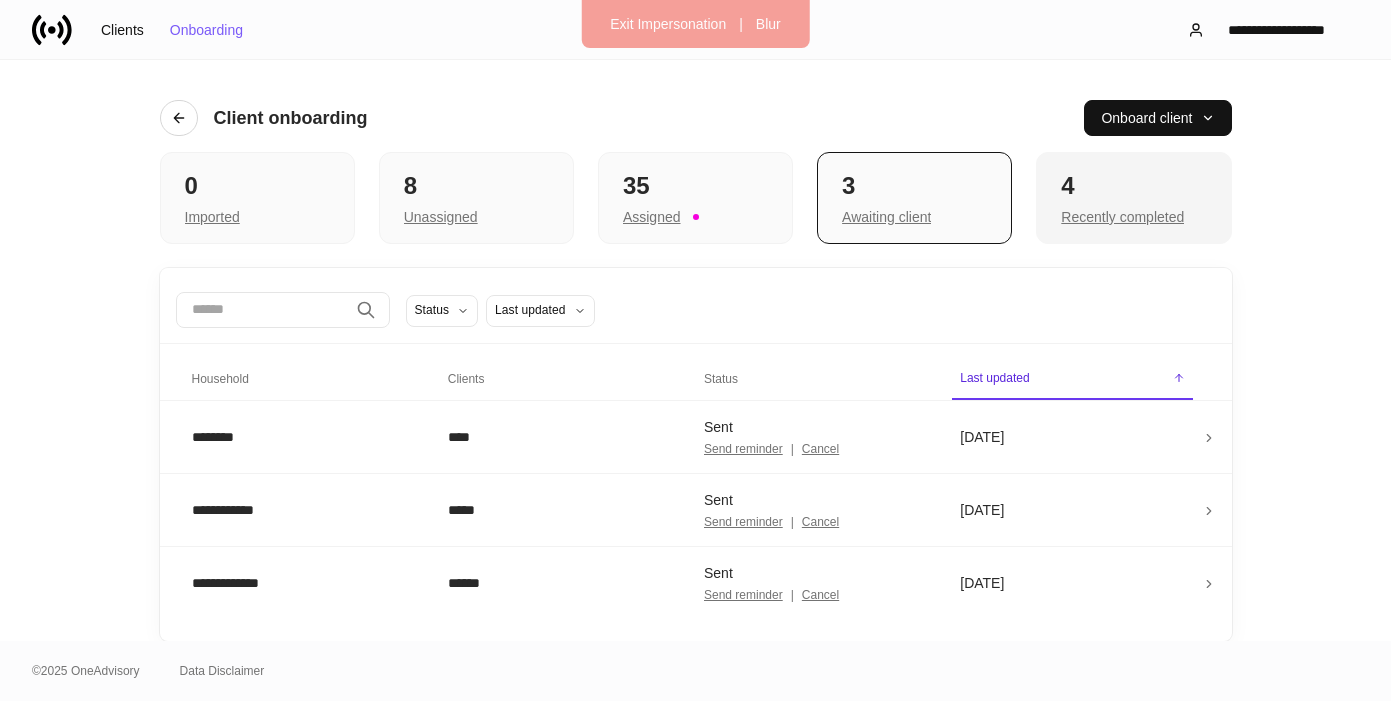 click on "4" at bounding box center [1133, 186] 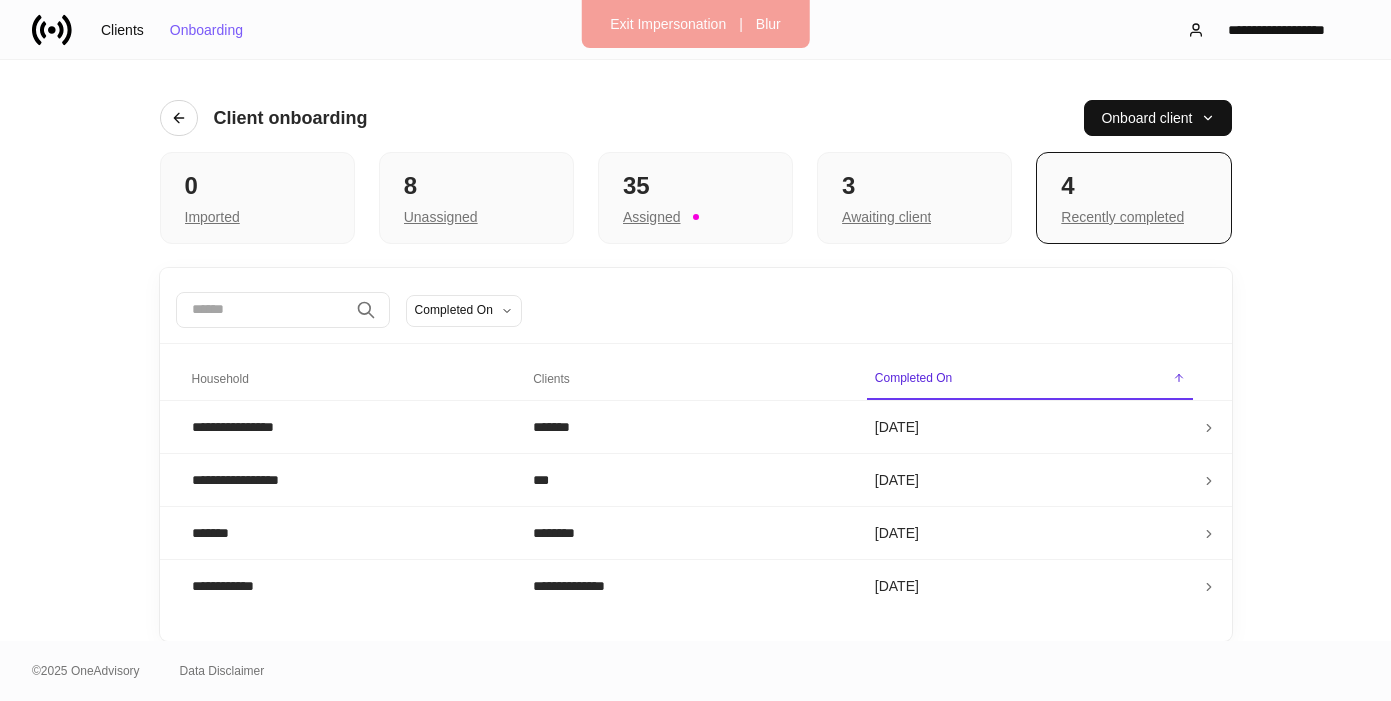 click on "Clients" at bounding box center (688, 380) 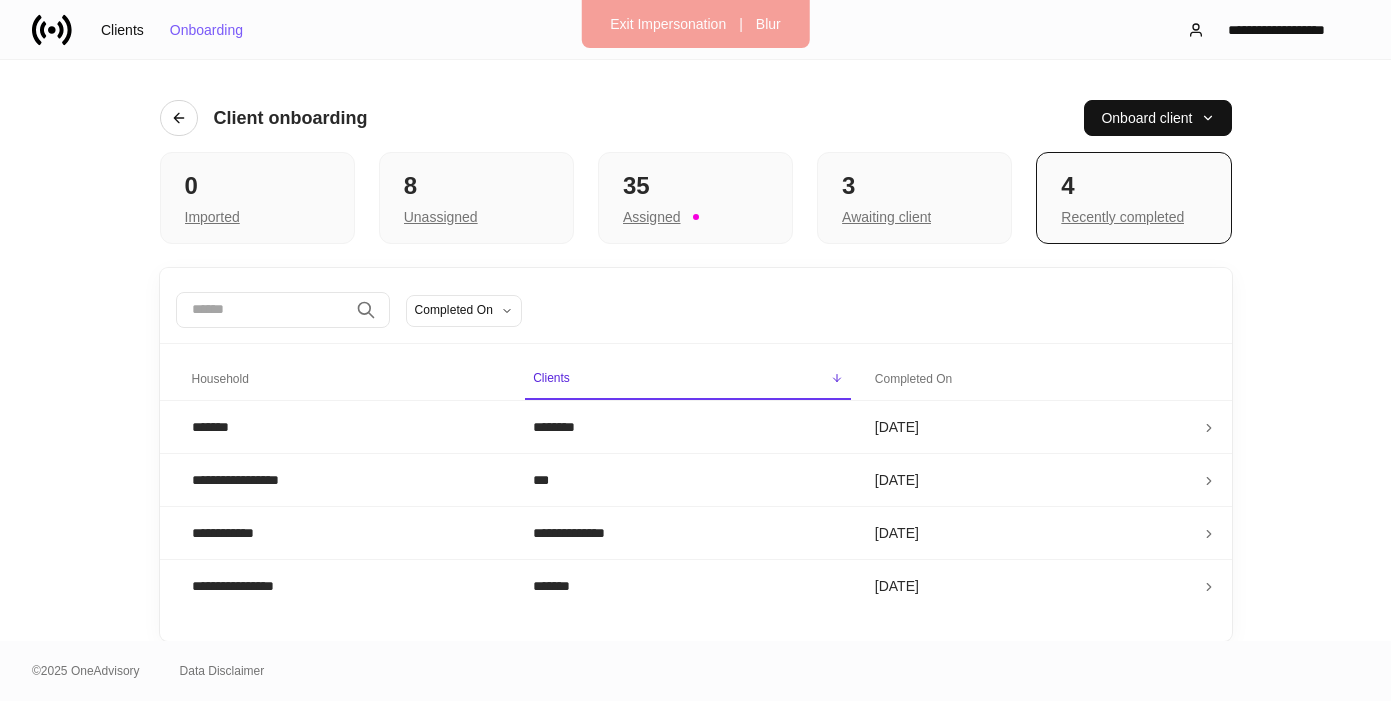 click on "Clients" at bounding box center (551, 378) 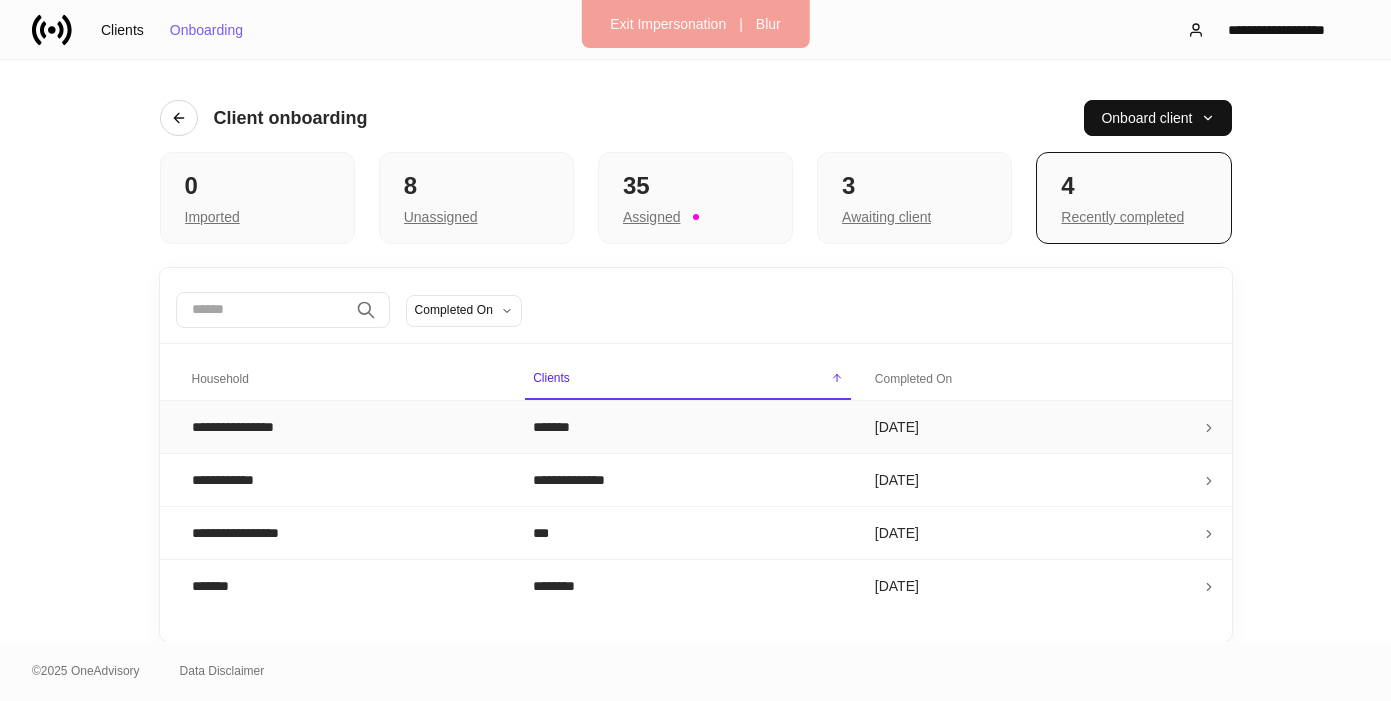 click on "*******" at bounding box center (688, 426) 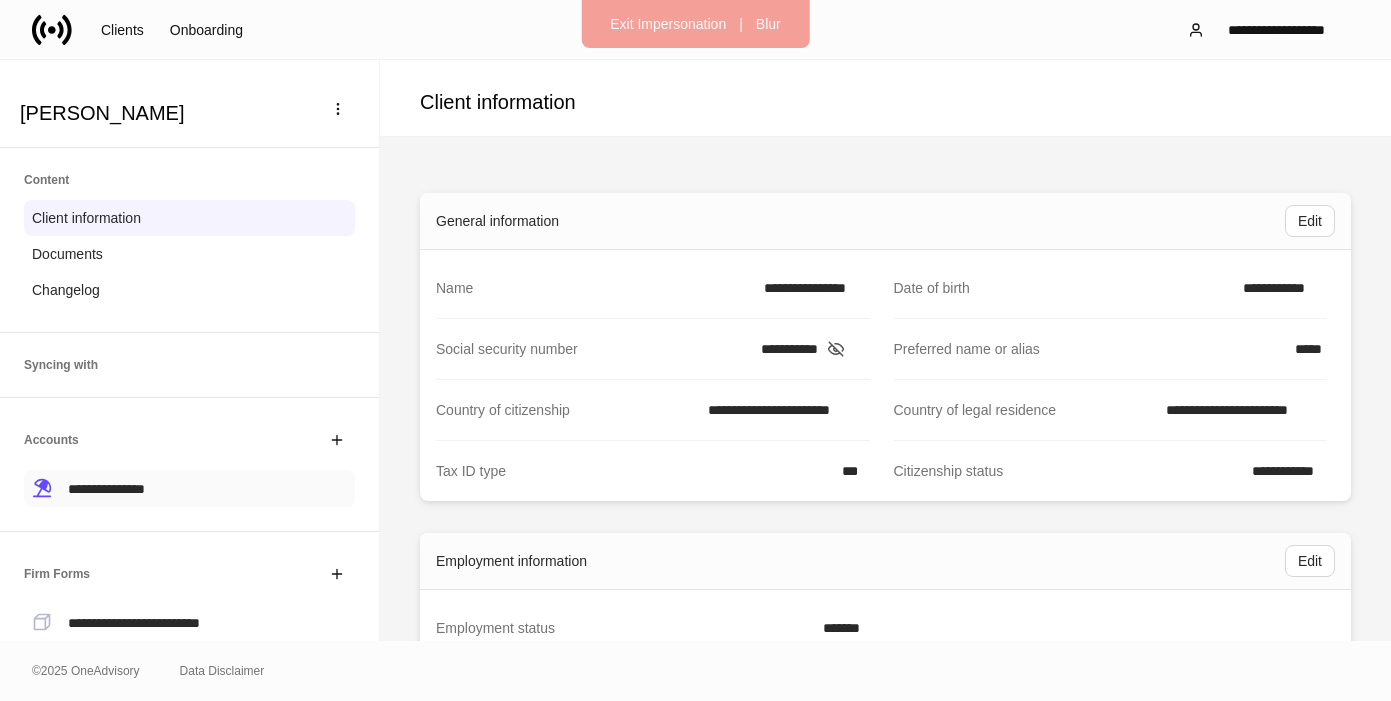 click on "**********" at bounding box center (106, 489) 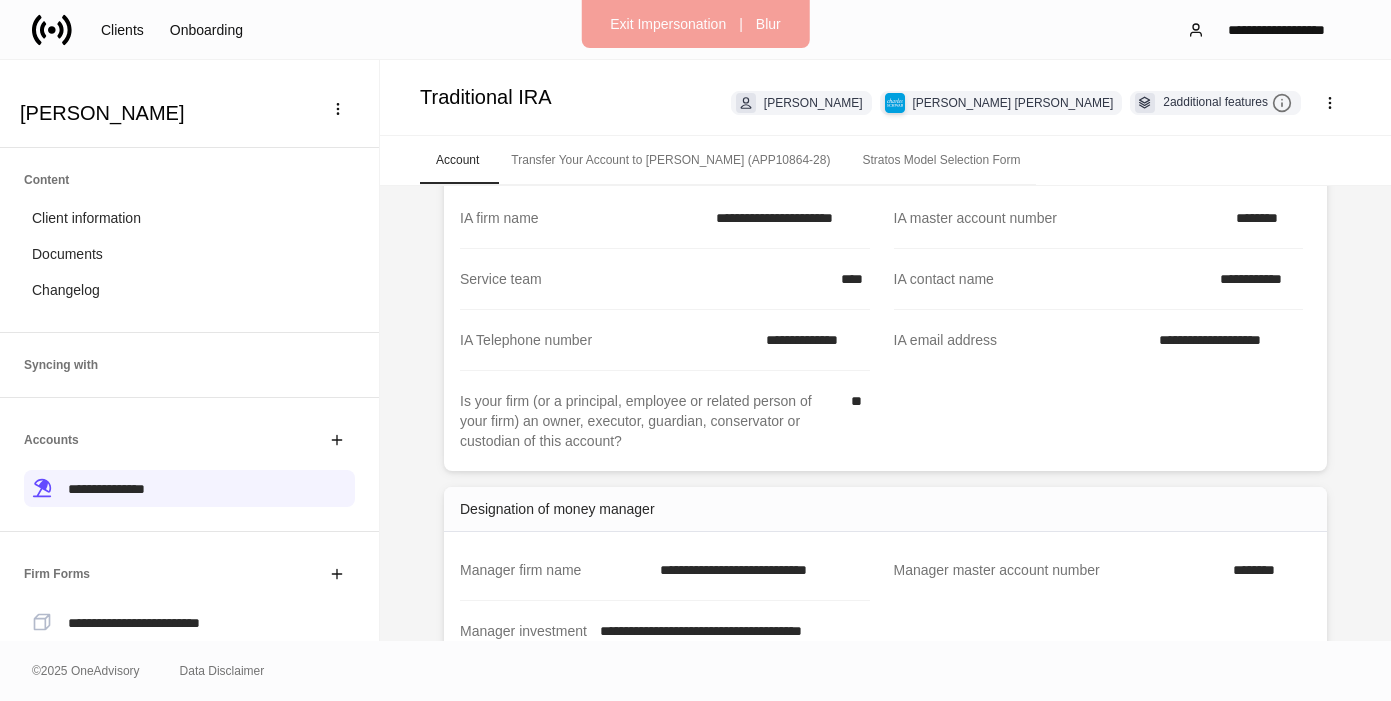 scroll, scrollTop: 355, scrollLeft: 0, axis: vertical 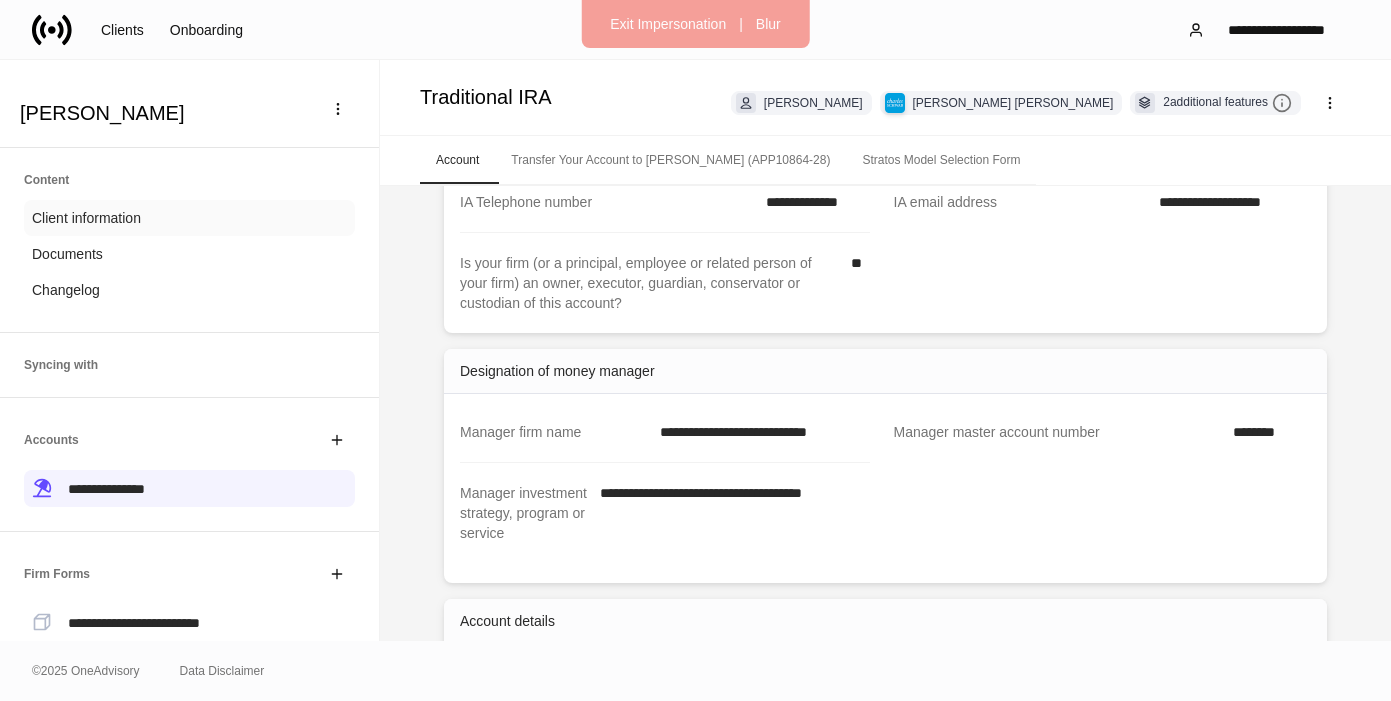 click on "Client information" at bounding box center [189, 218] 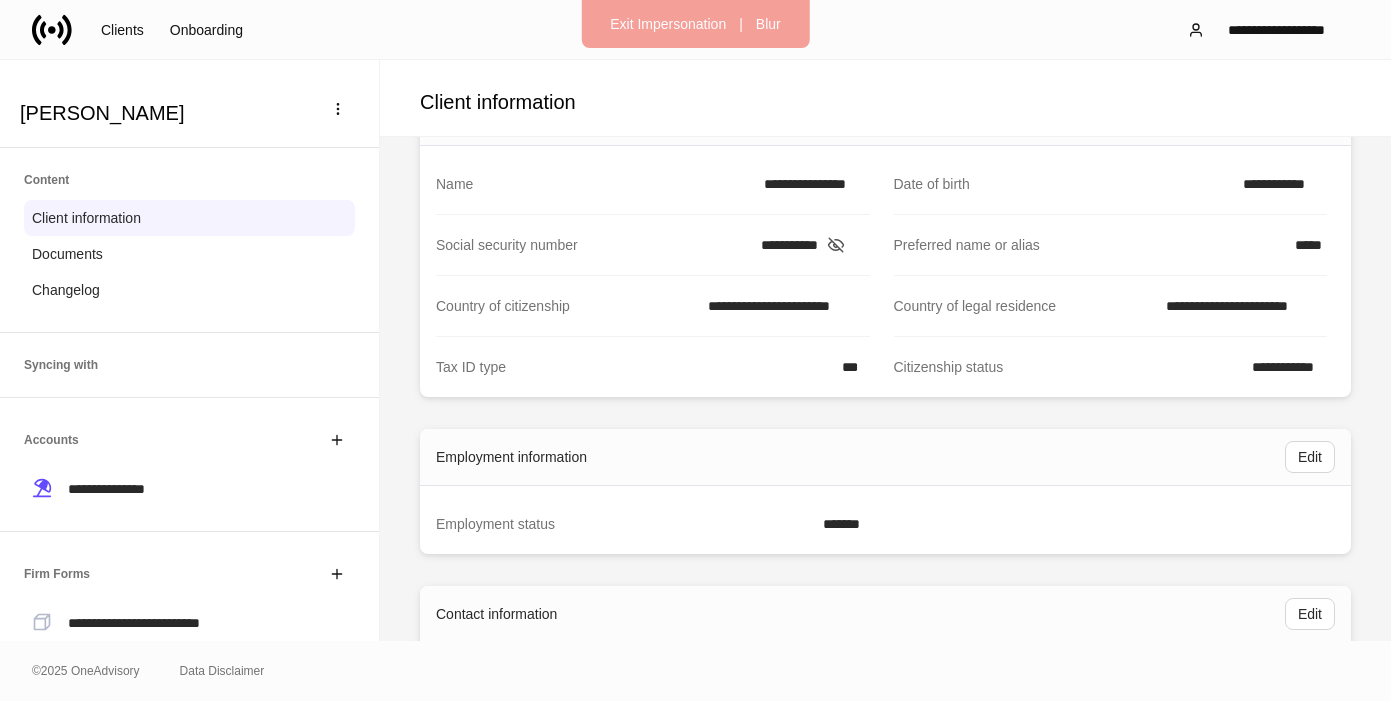 scroll, scrollTop: 0, scrollLeft: 0, axis: both 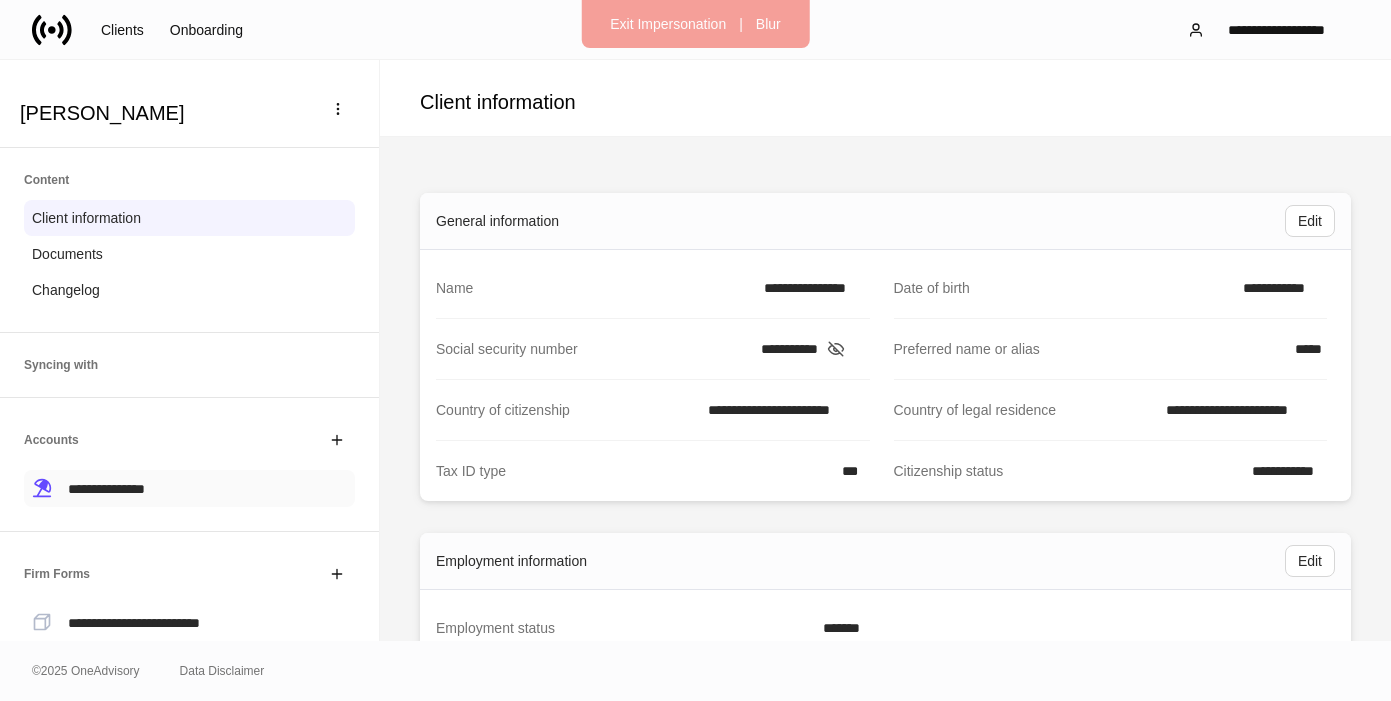 click on "**********" at bounding box center (189, 488) 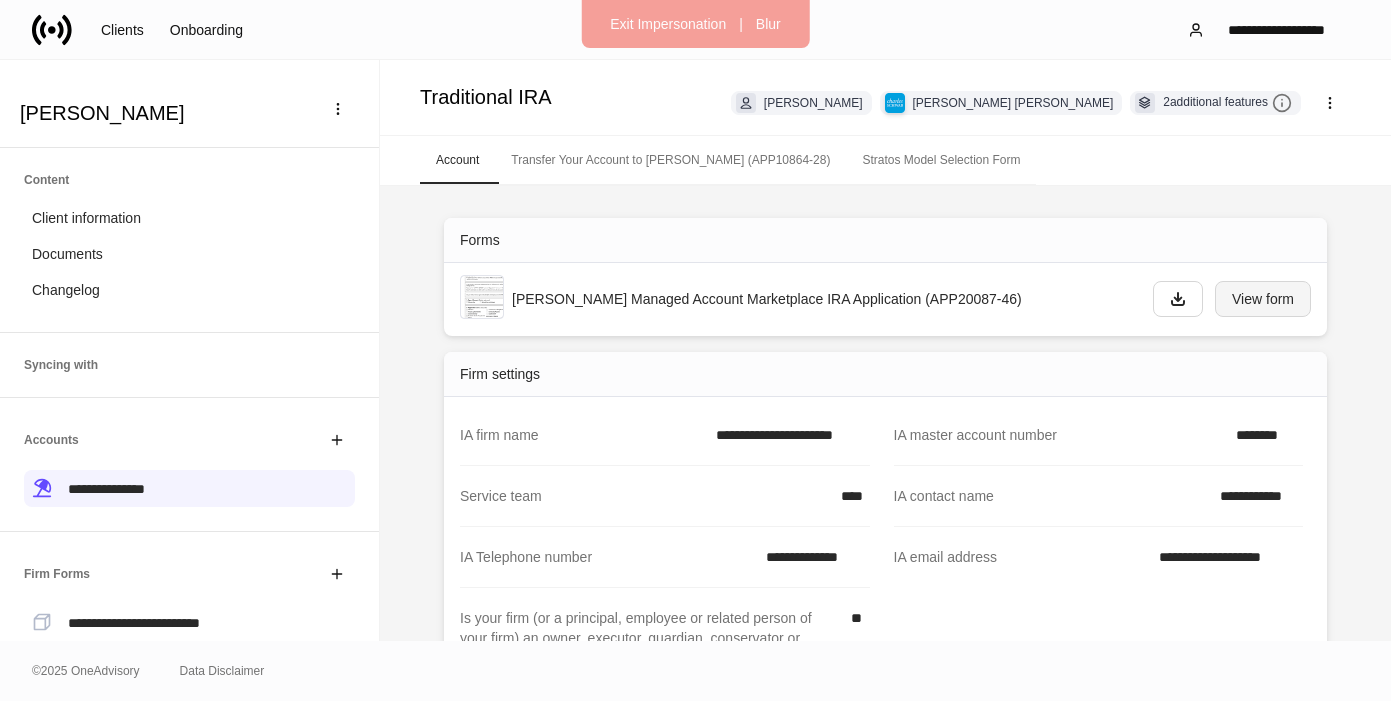 click on "View form" at bounding box center [1263, 299] 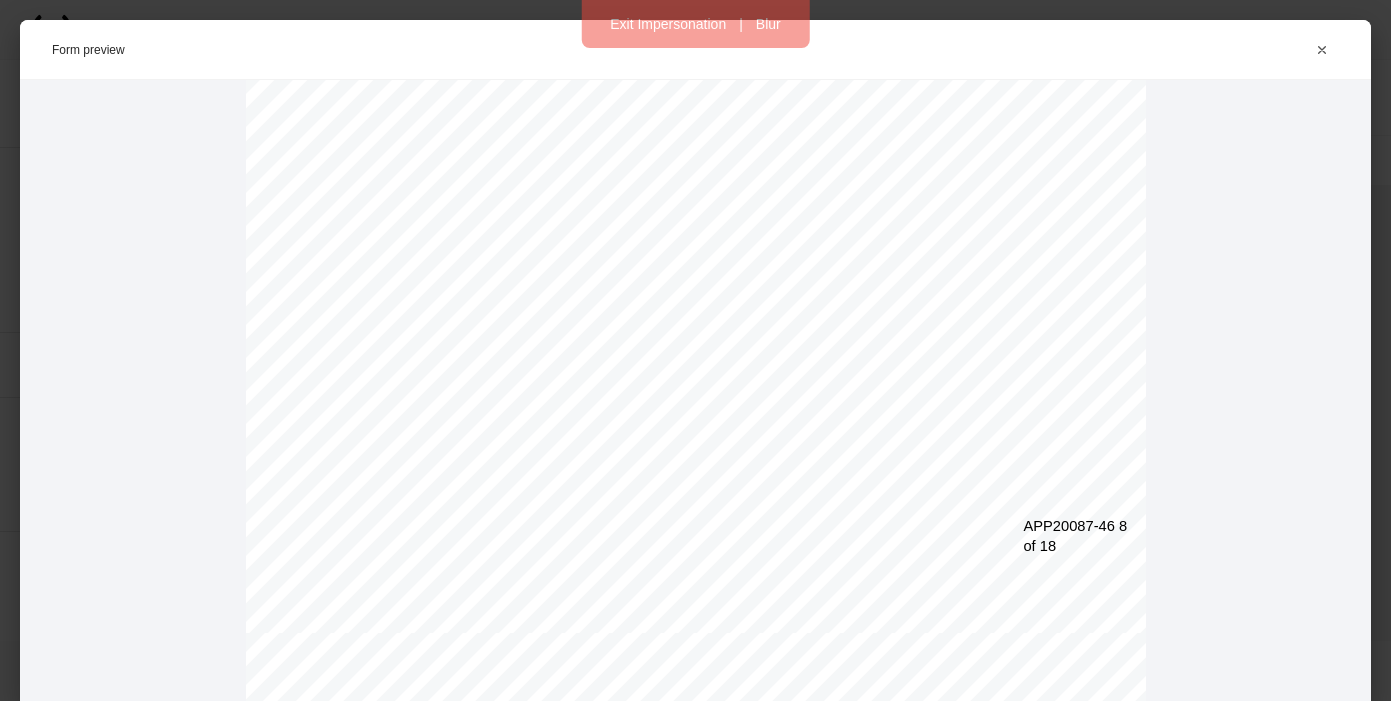 scroll, scrollTop: 9071, scrollLeft: 0, axis: vertical 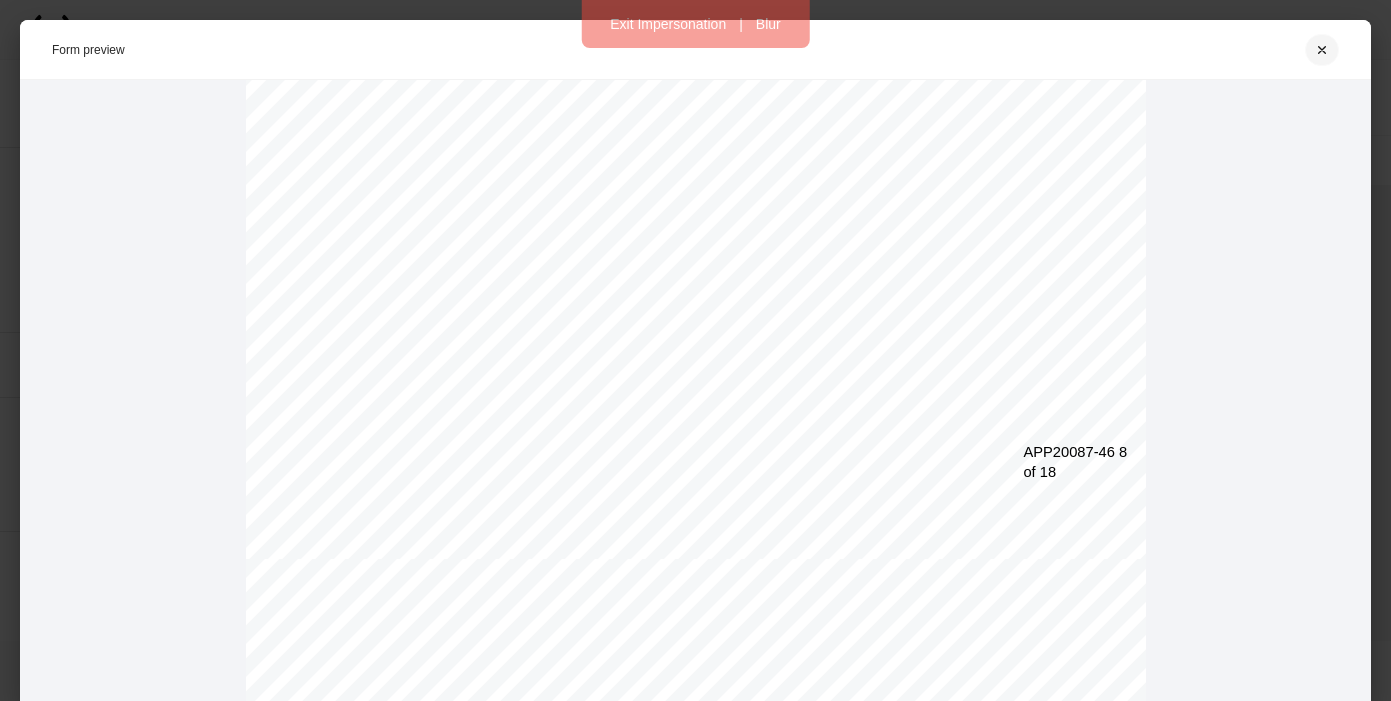 click 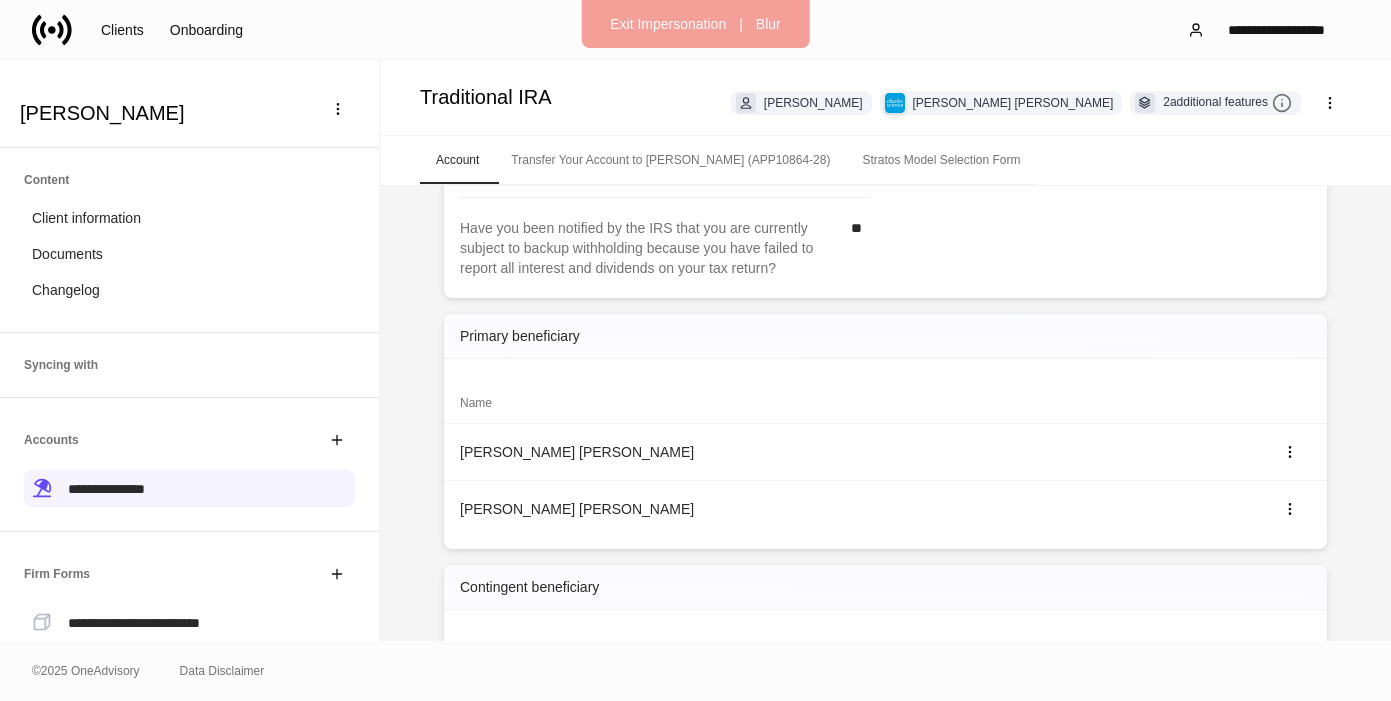scroll, scrollTop: 1937, scrollLeft: 0, axis: vertical 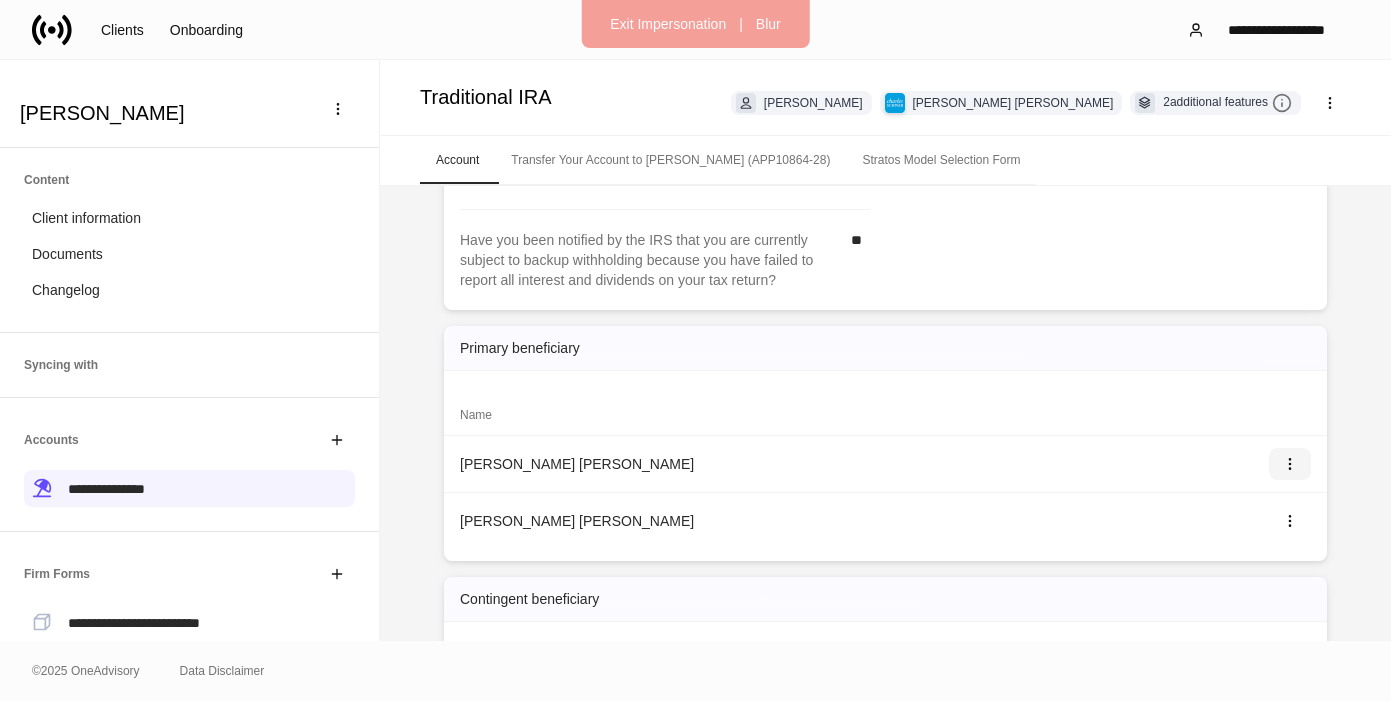 click 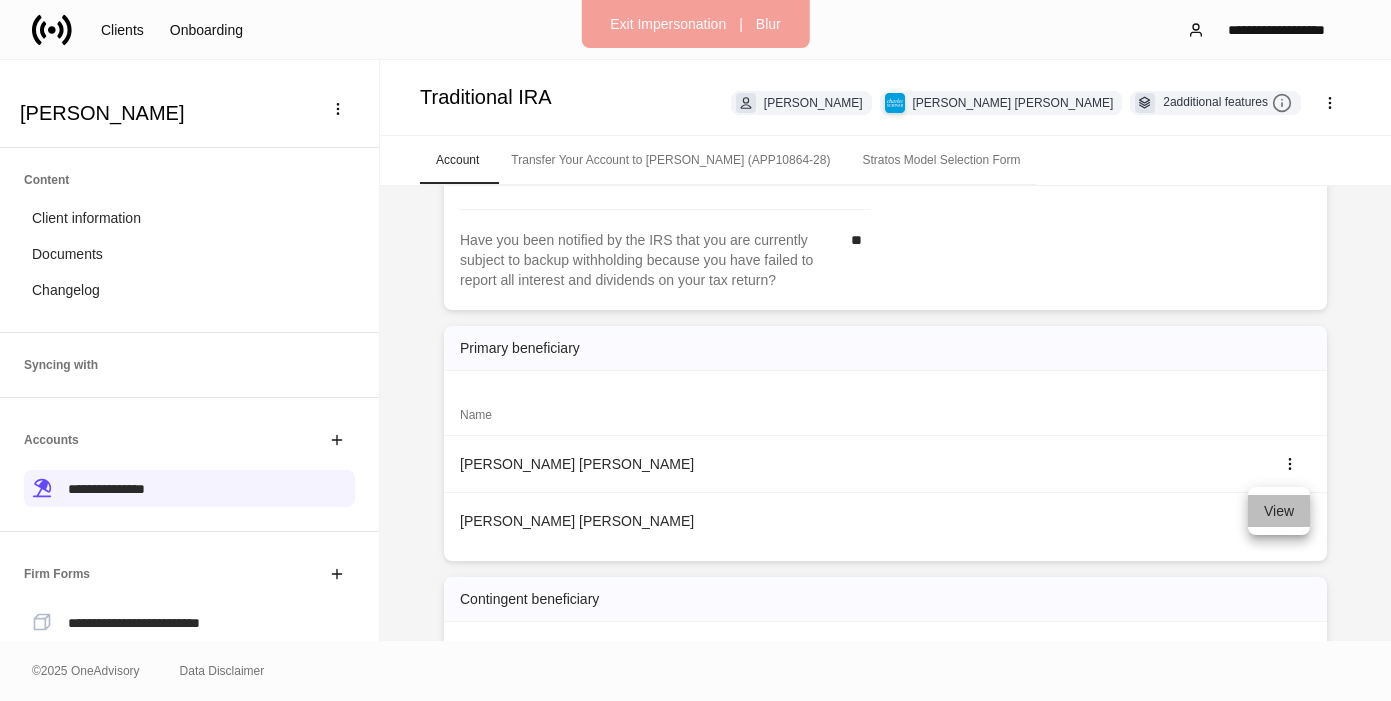 click on "View" at bounding box center [1279, 511] 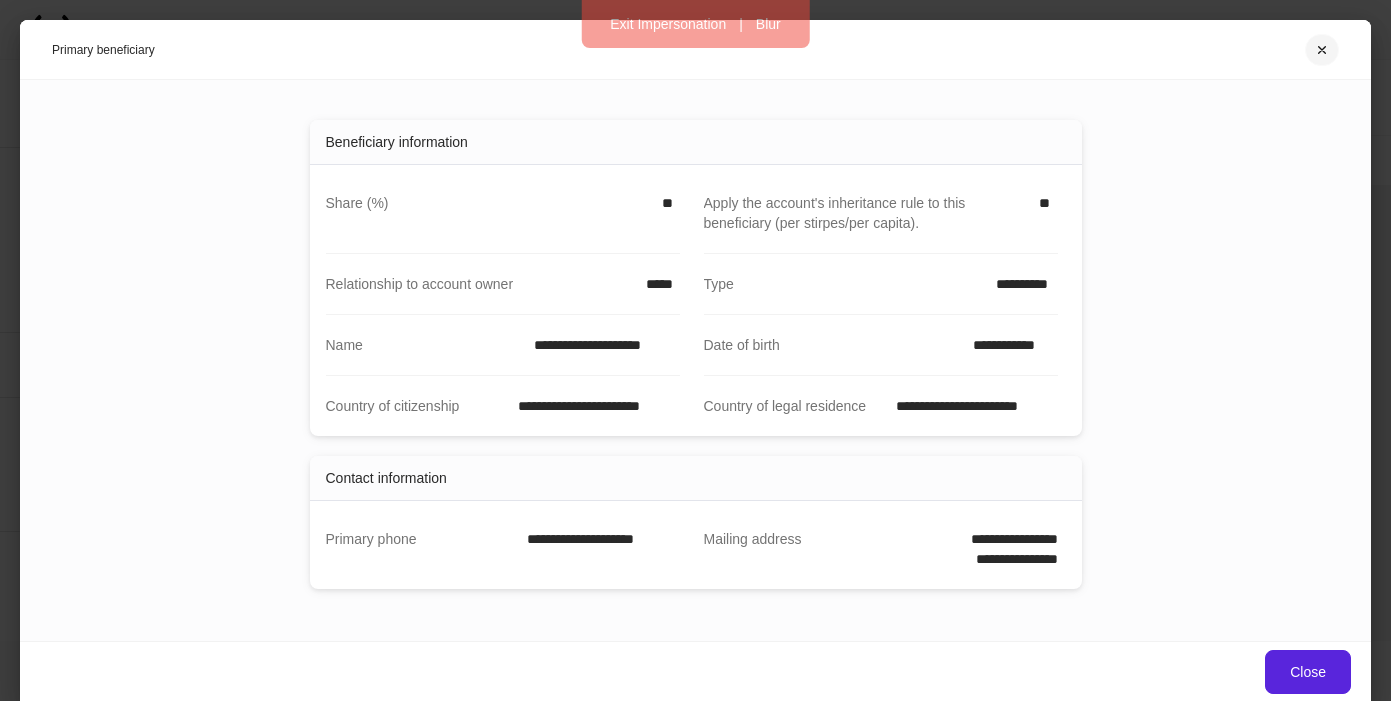 click at bounding box center [1322, 50] 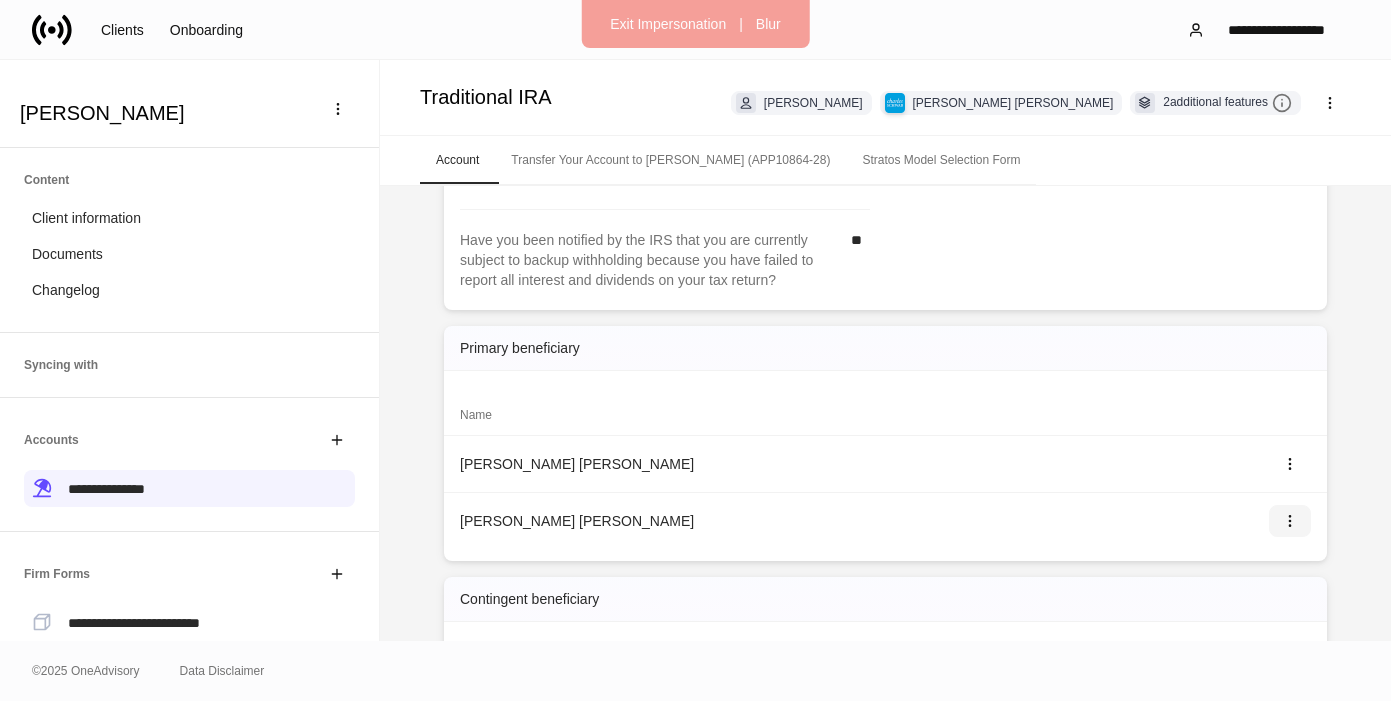 click 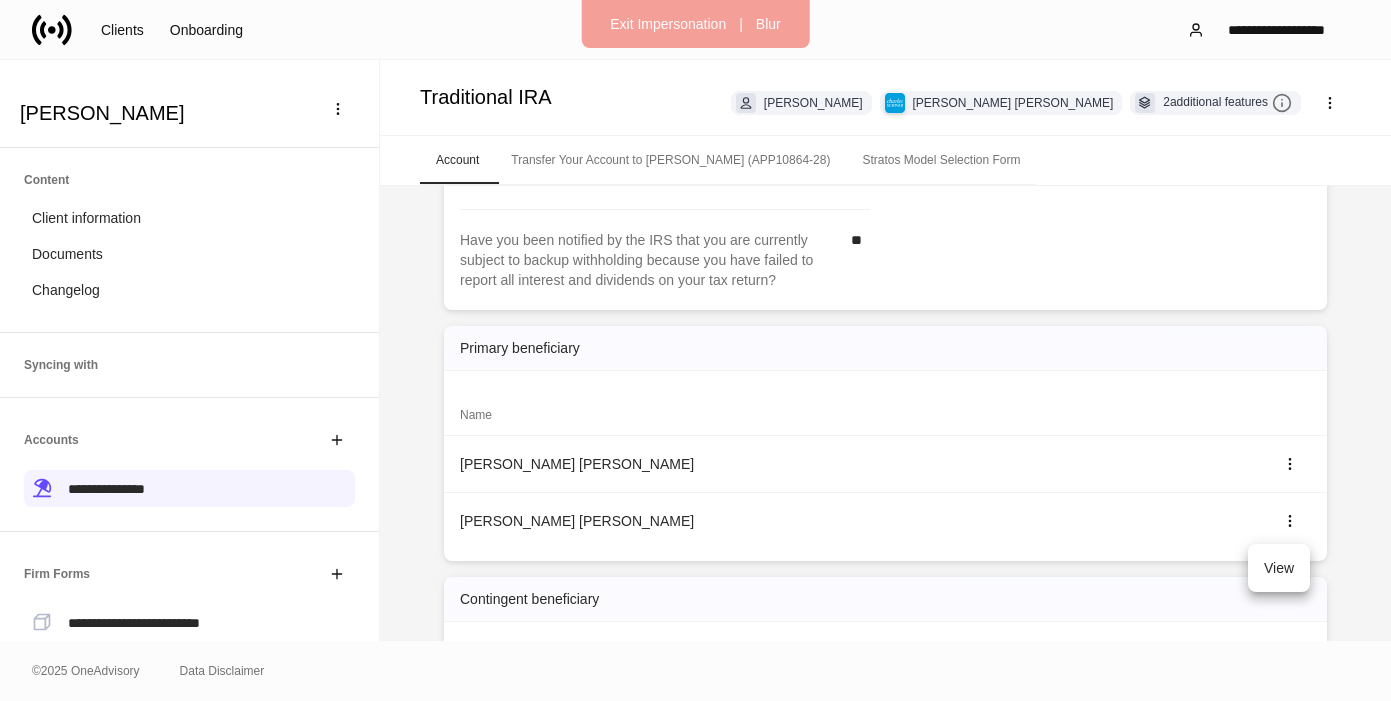 click on "View" at bounding box center (1279, 568) 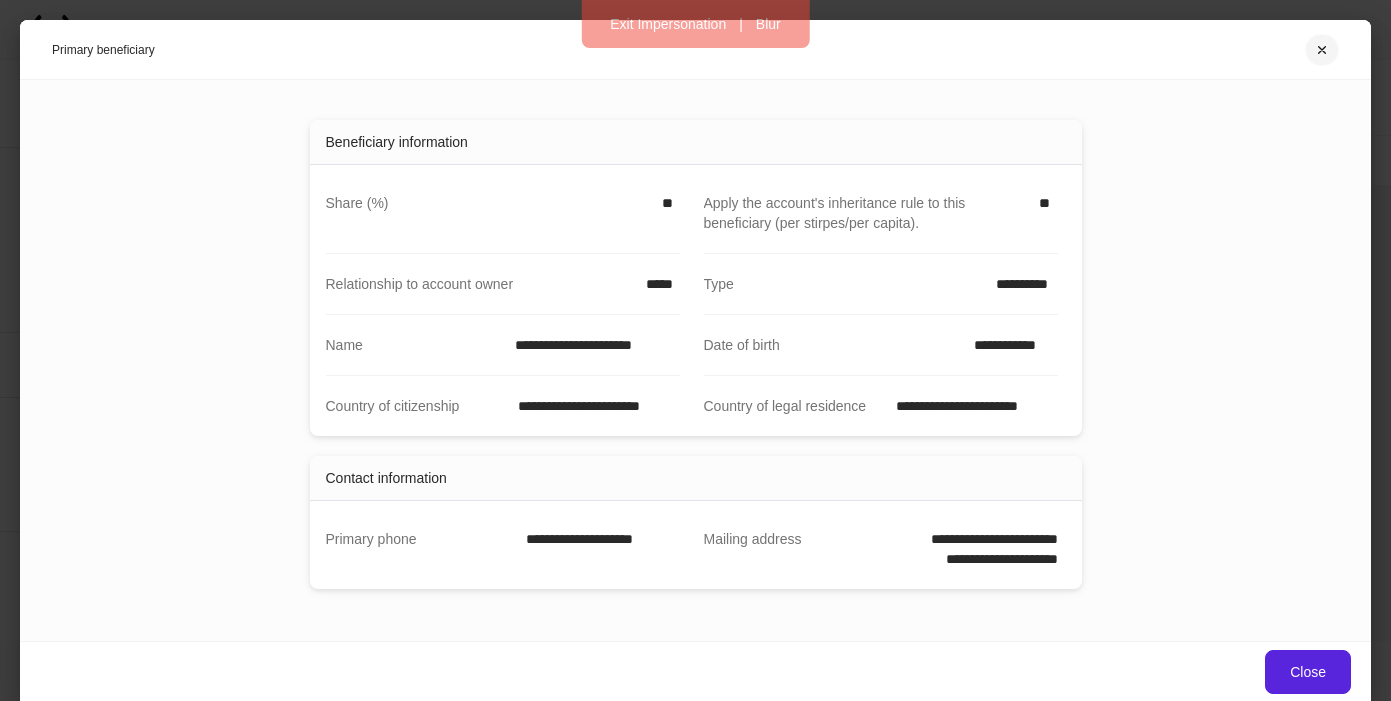 click 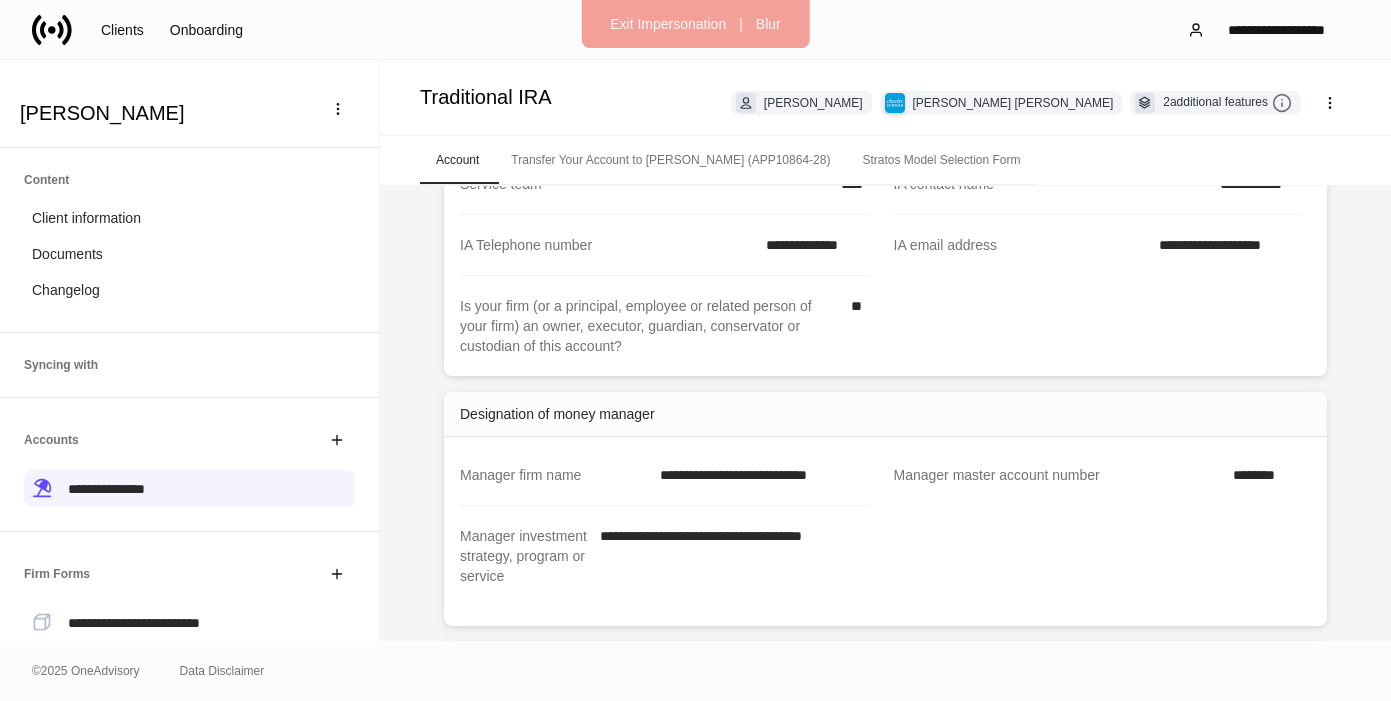 scroll, scrollTop: 0, scrollLeft: 0, axis: both 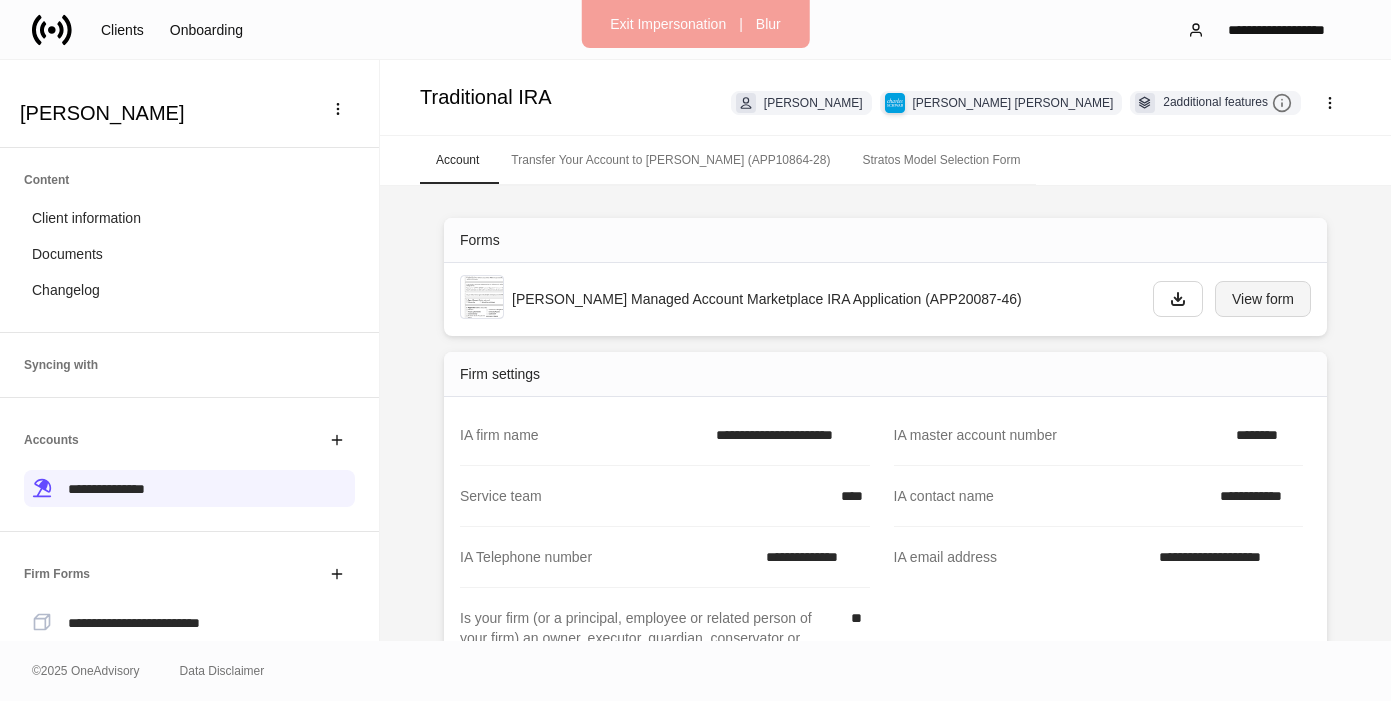 click on "View form" at bounding box center [1263, 299] 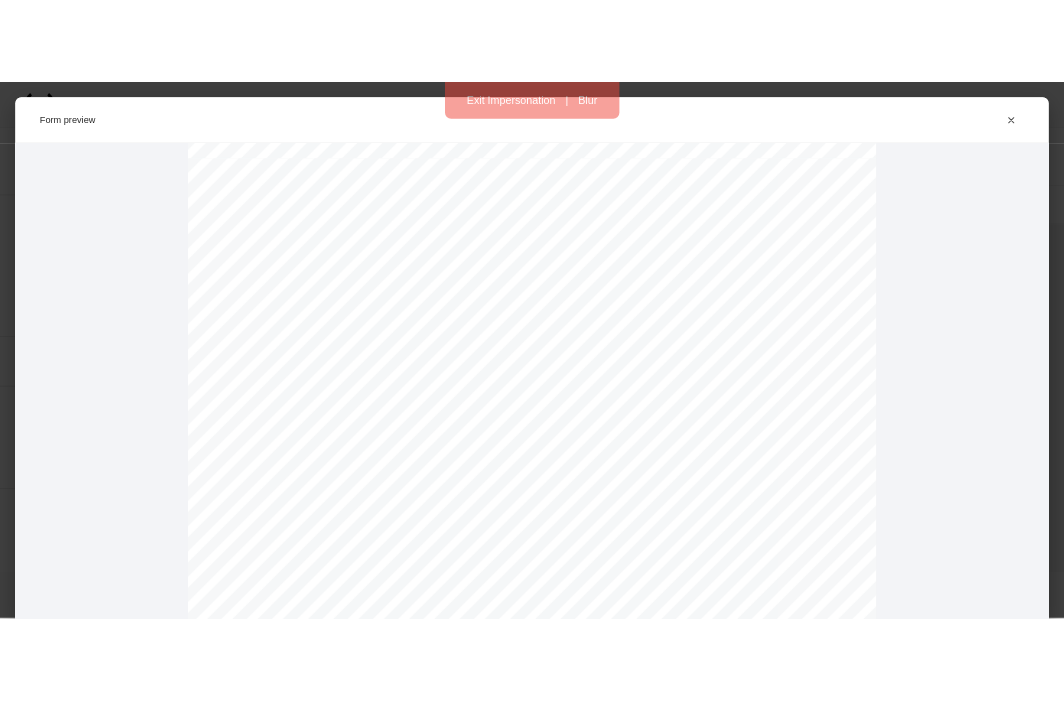 scroll, scrollTop: 10719, scrollLeft: 0, axis: vertical 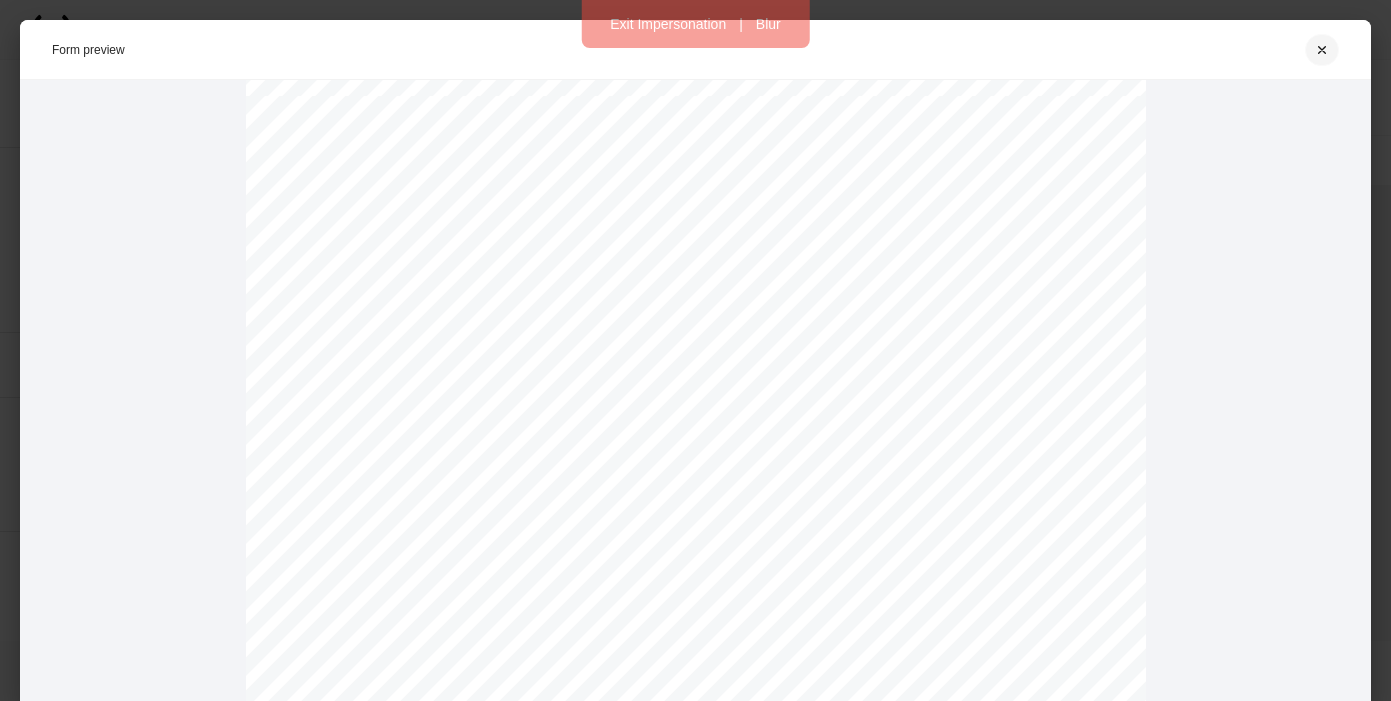 click 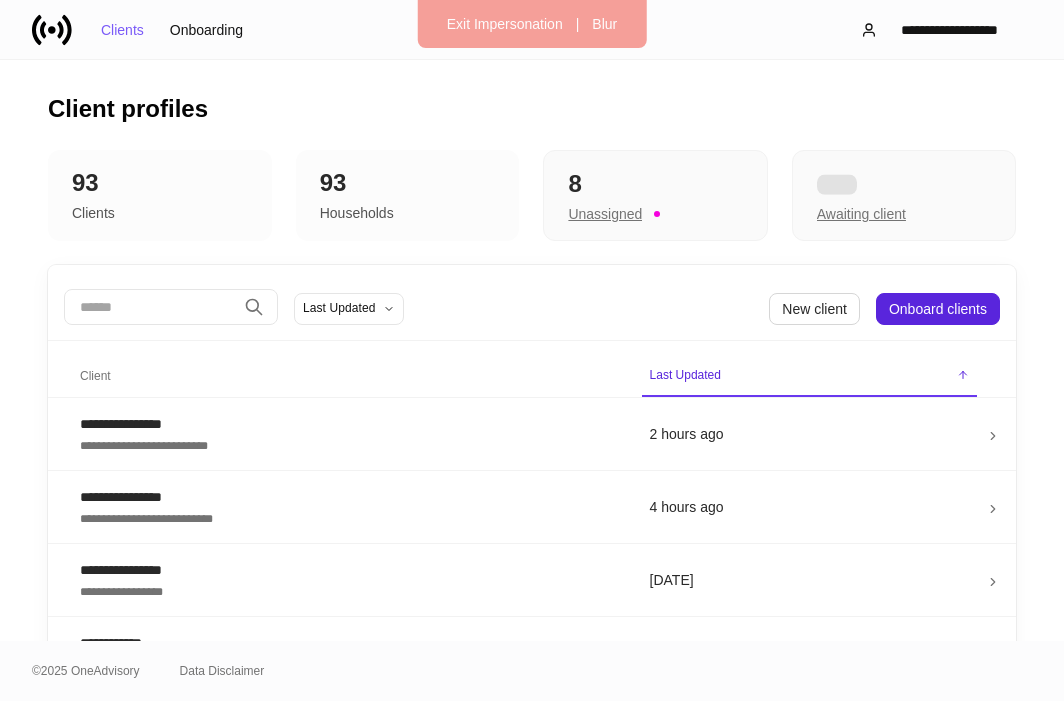 scroll, scrollTop: 0, scrollLeft: 0, axis: both 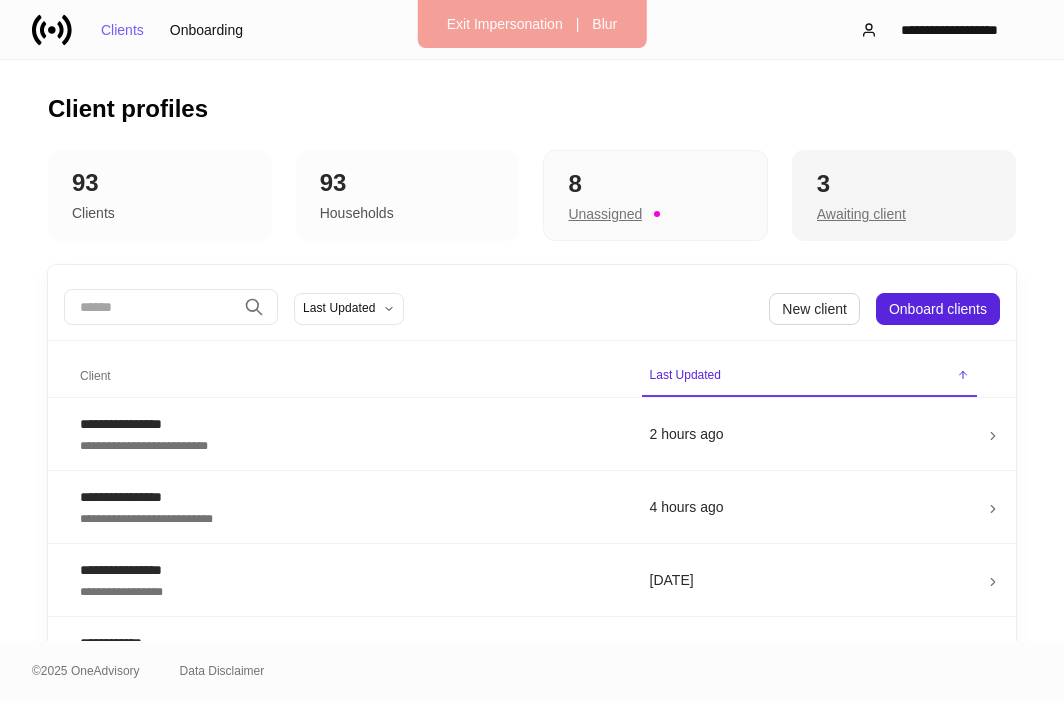 click on "3" at bounding box center [904, 184] 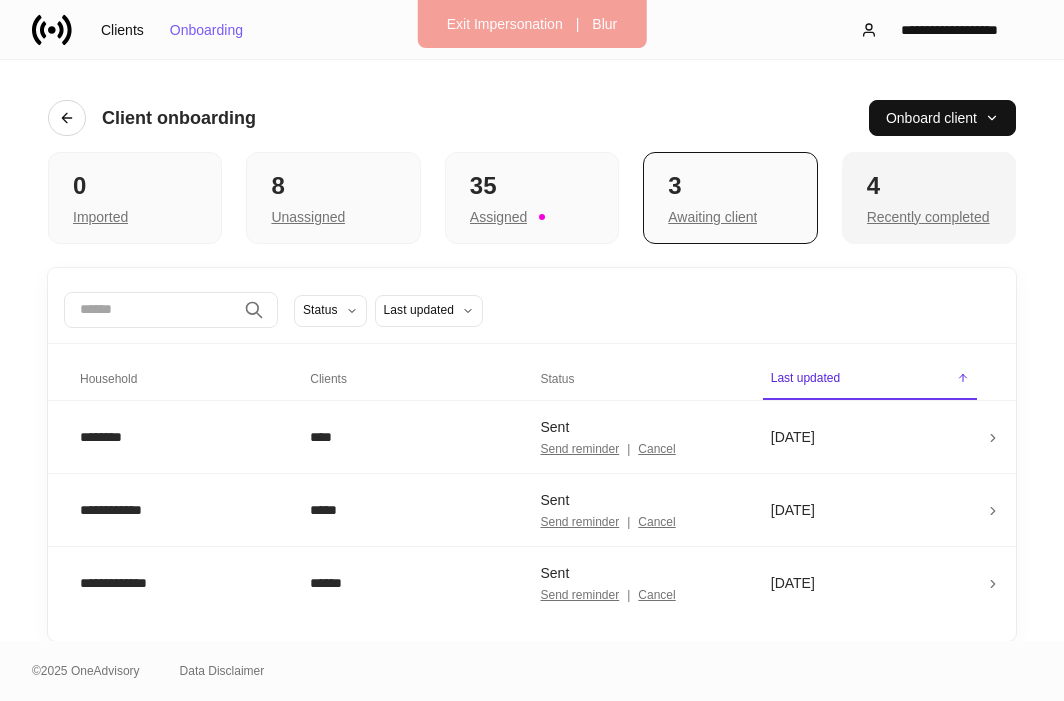 click on "Recently completed" at bounding box center (929, 215) 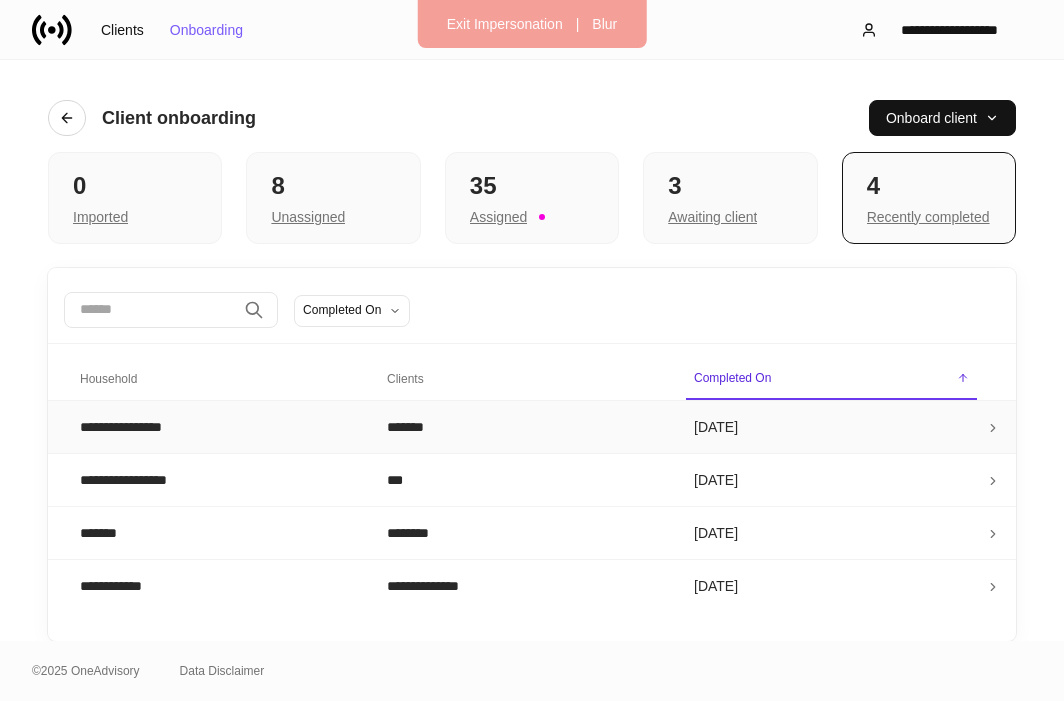 click on "**********" at bounding box center (217, 426) 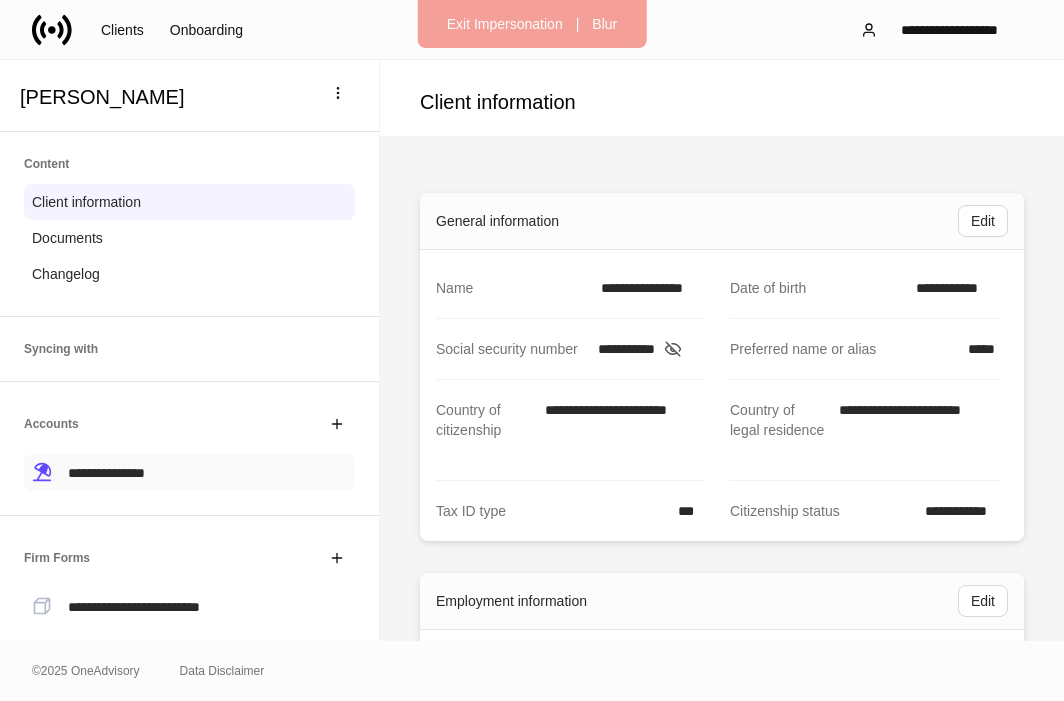 click on "**********" at bounding box center [189, 472] 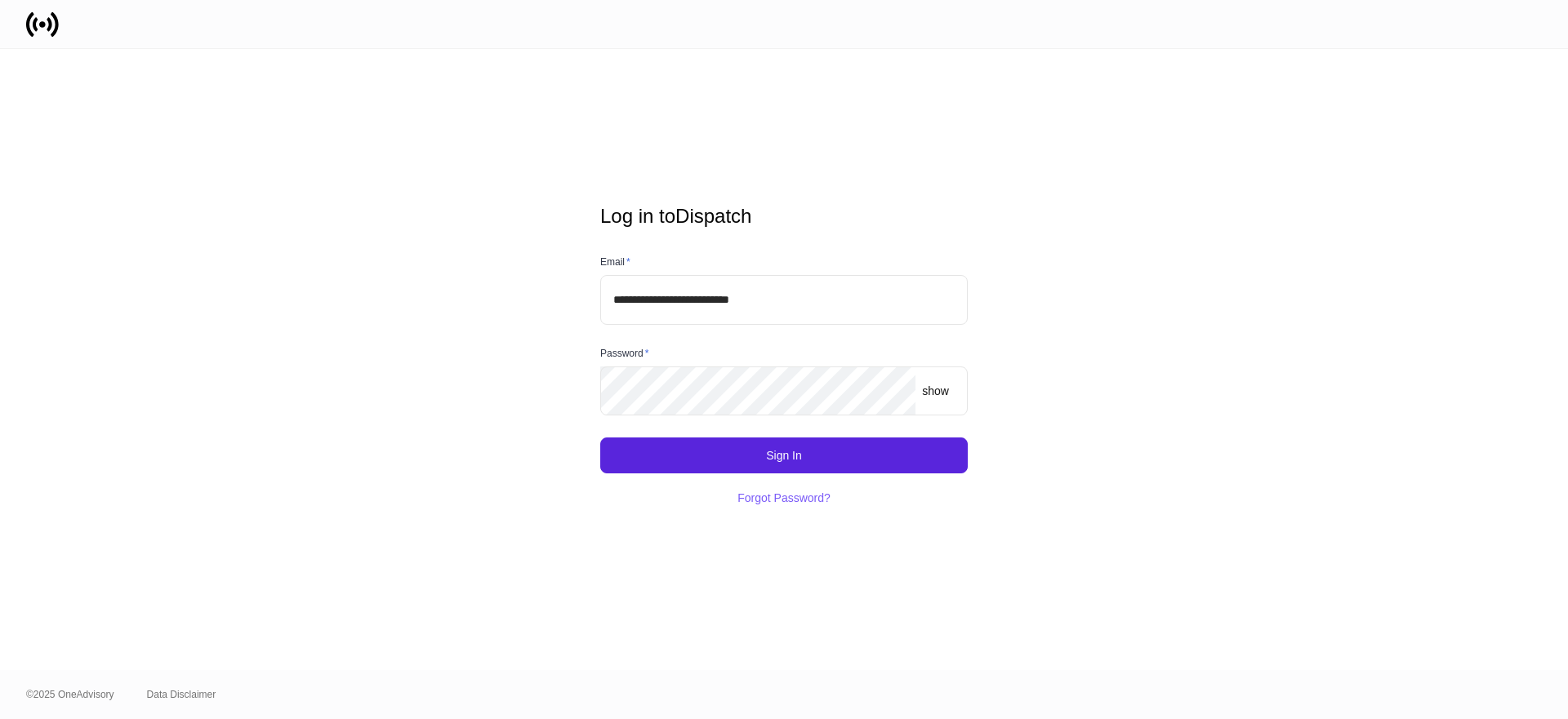 scroll, scrollTop: 0, scrollLeft: 0, axis: both 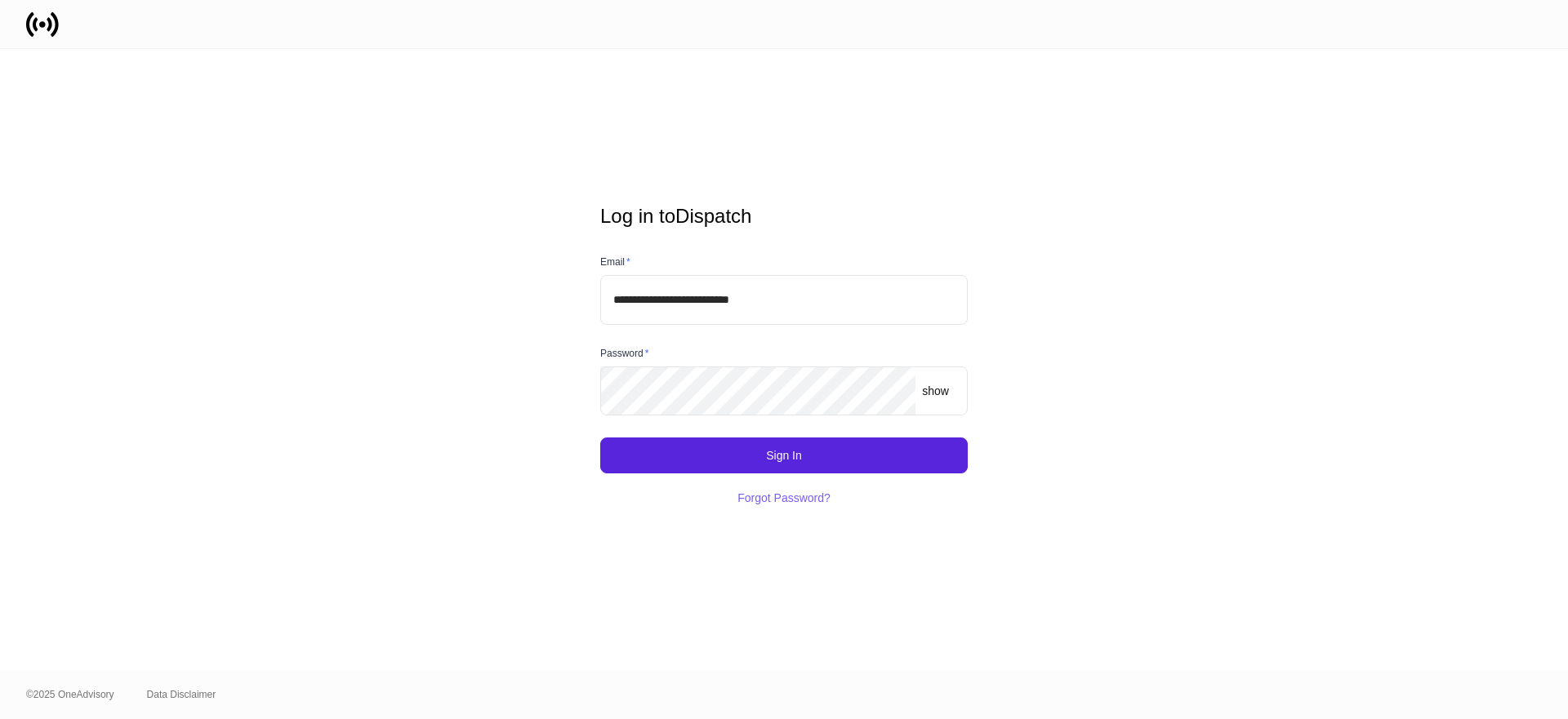 click on "**********" at bounding box center [784, 300] 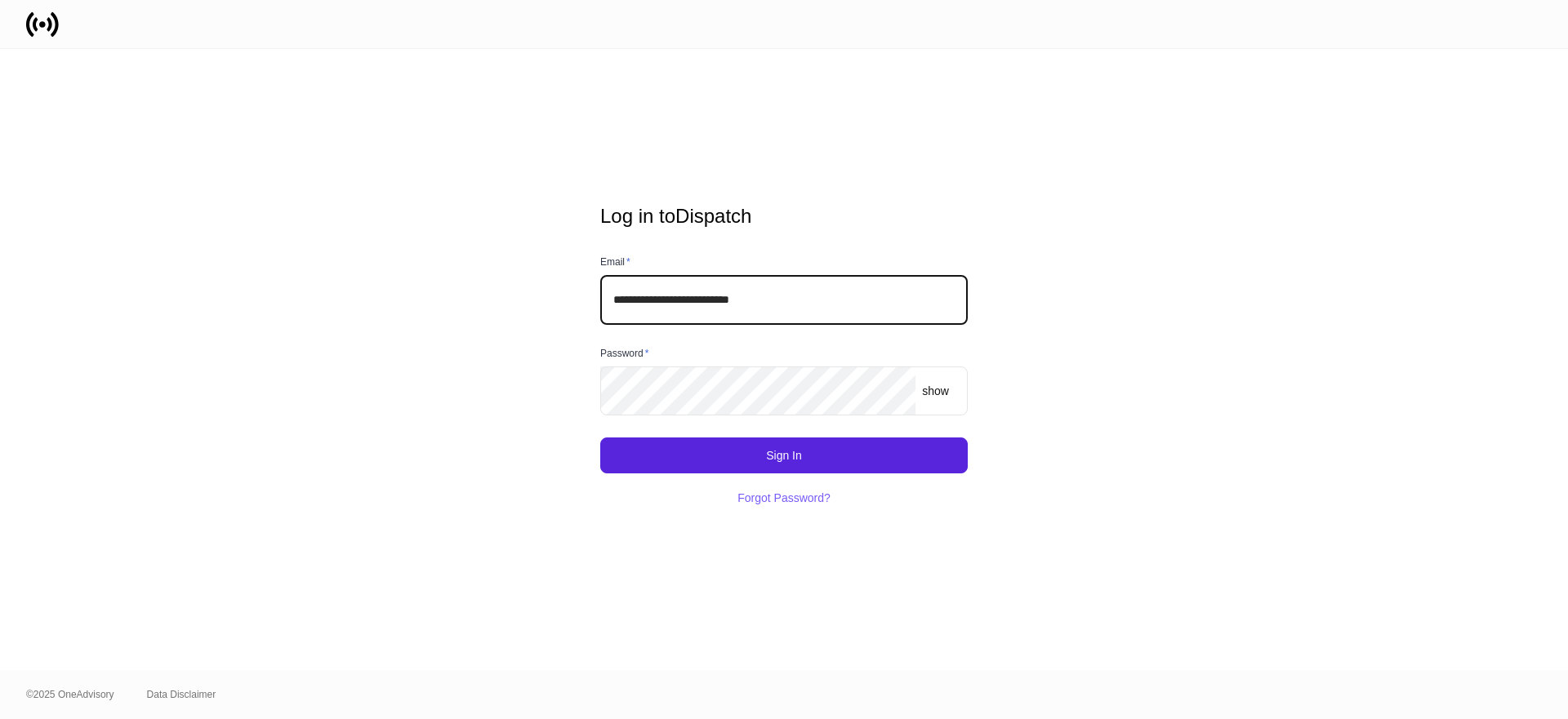 click on "**********" at bounding box center [784, 300] 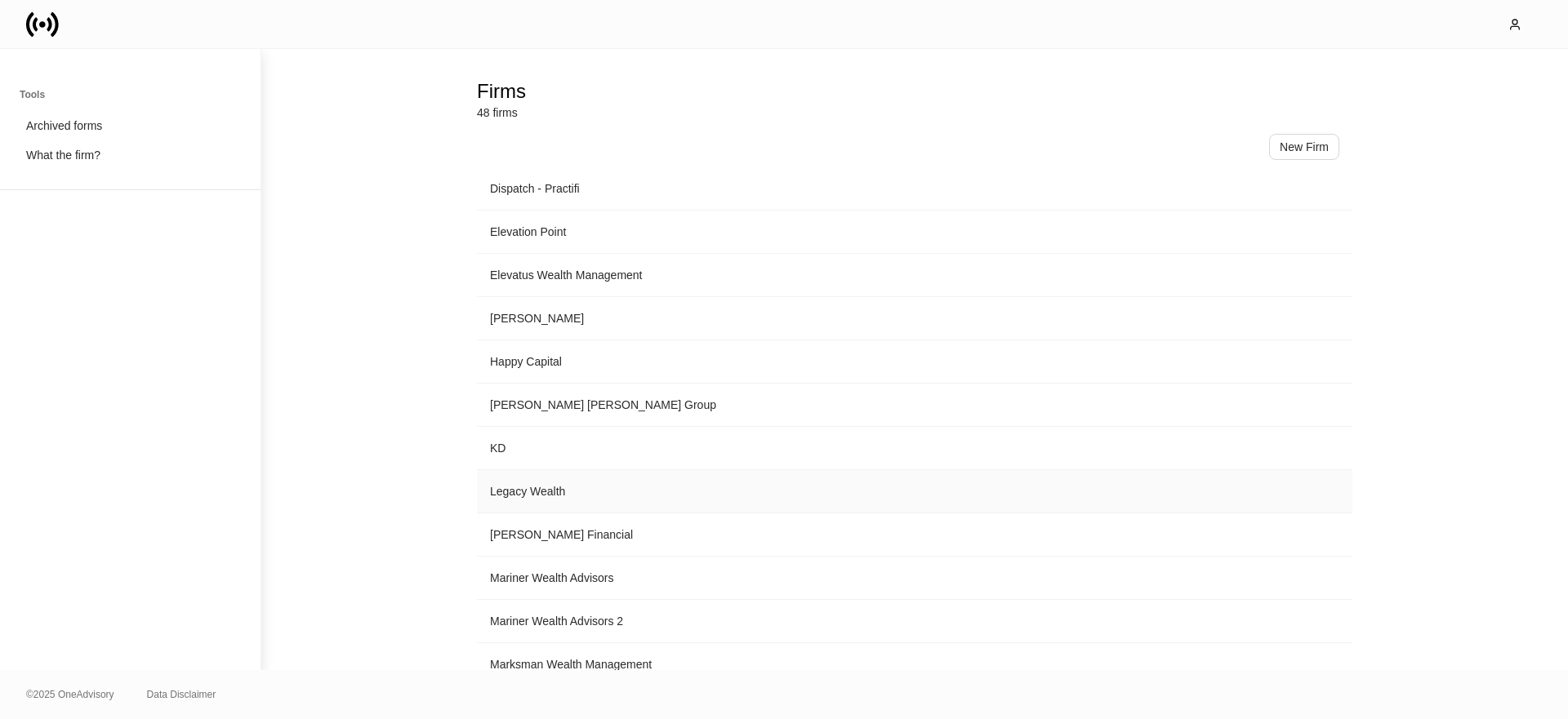 scroll, scrollTop: 1110, scrollLeft: 0, axis: vertical 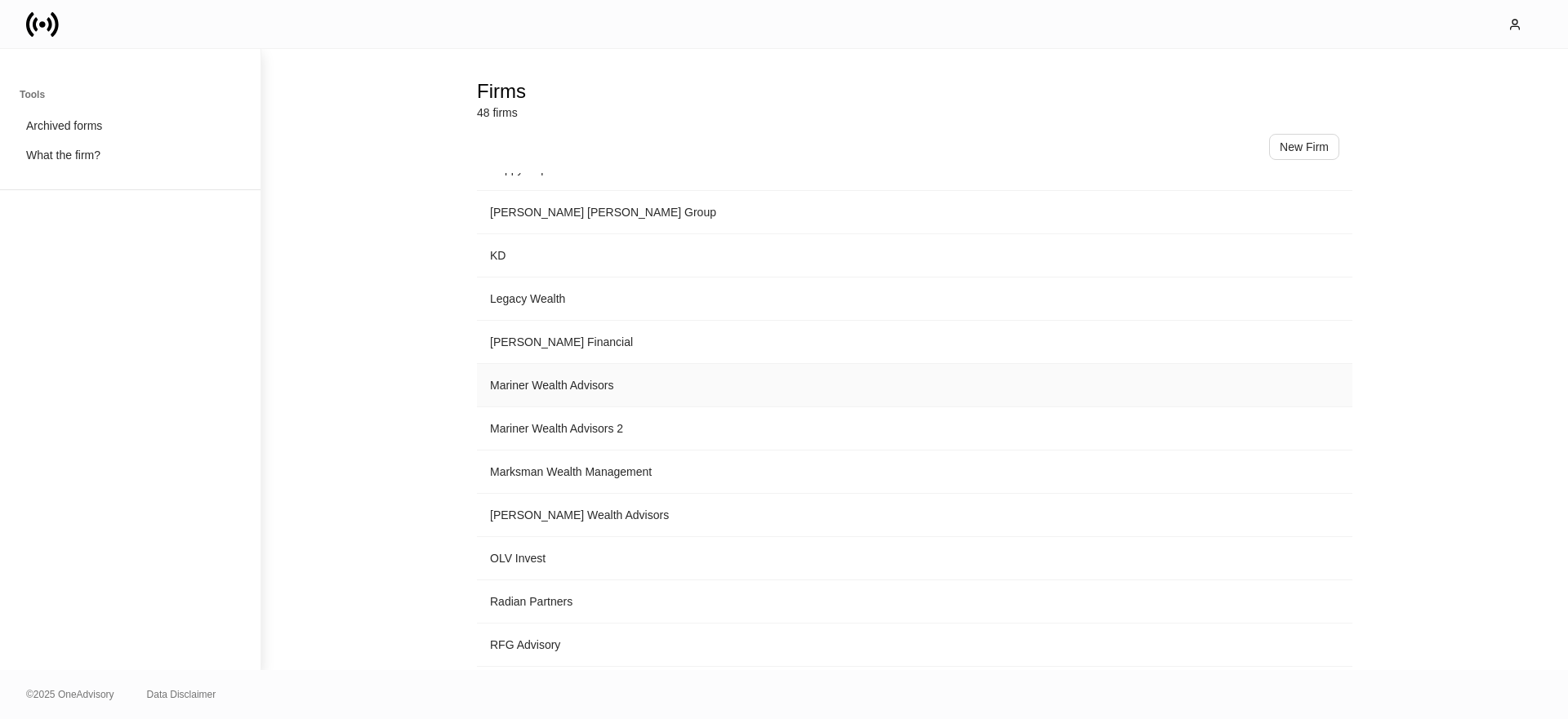 click on "Mariner Wealth Advisors" at bounding box center (915, 385) 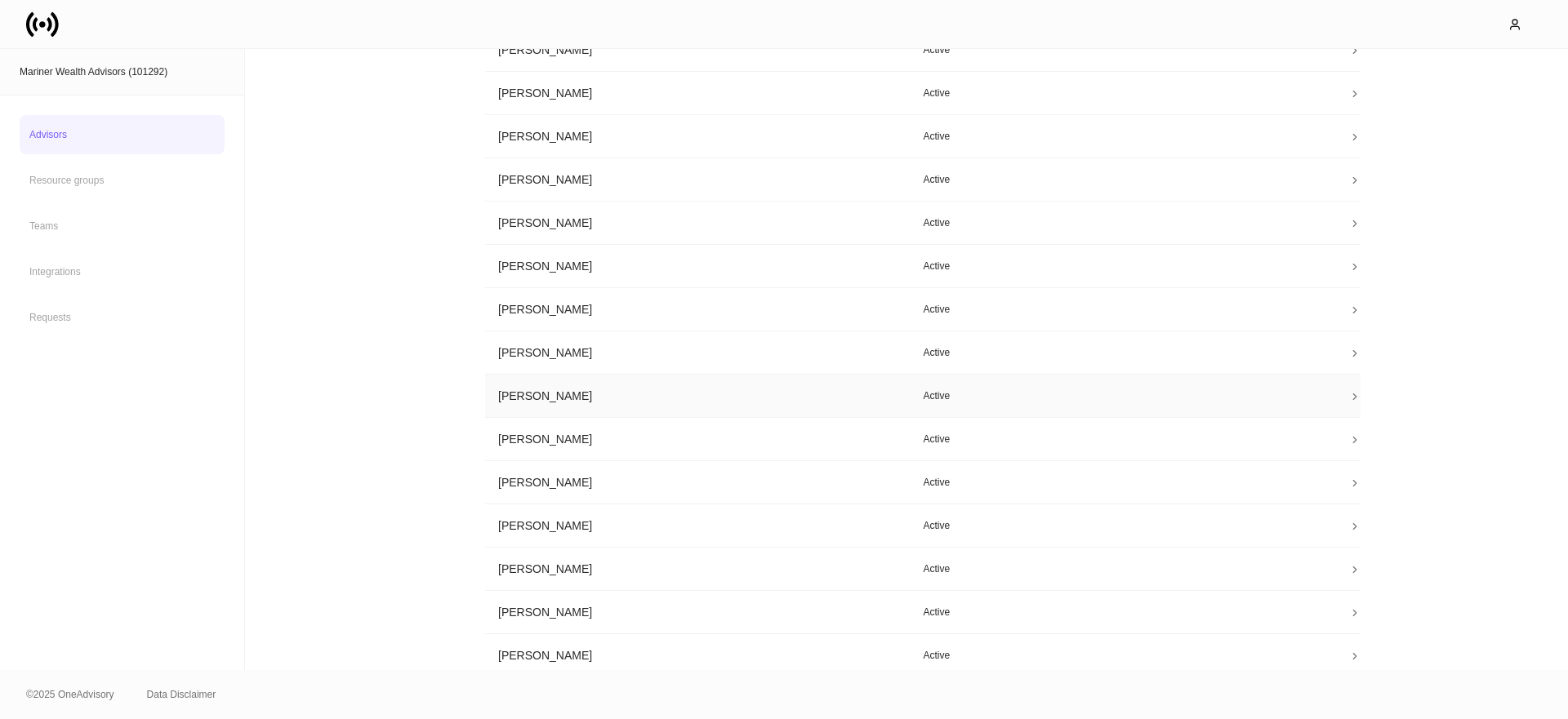 scroll, scrollTop: 149, scrollLeft: 0, axis: vertical 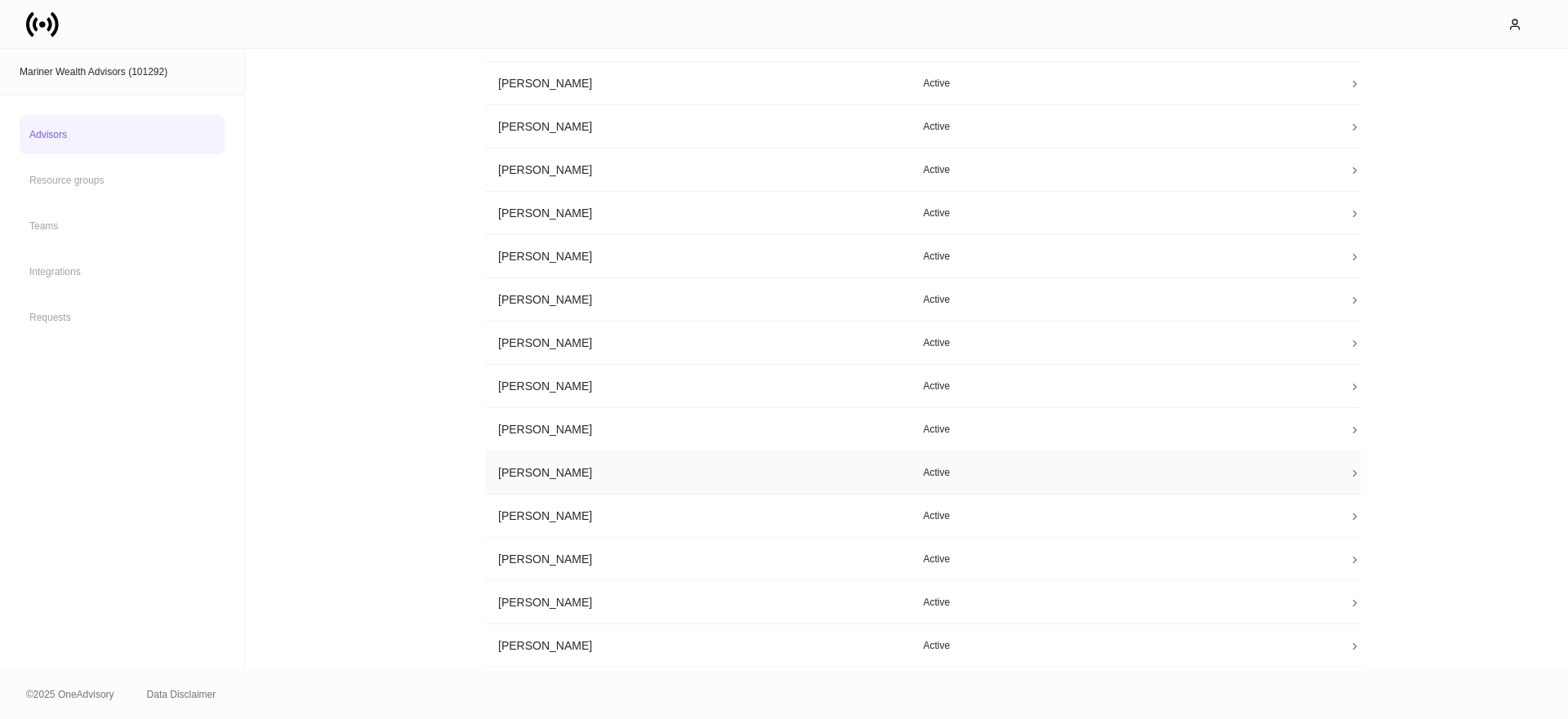click on "Grace Karaki" at bounding box center (697, 473) 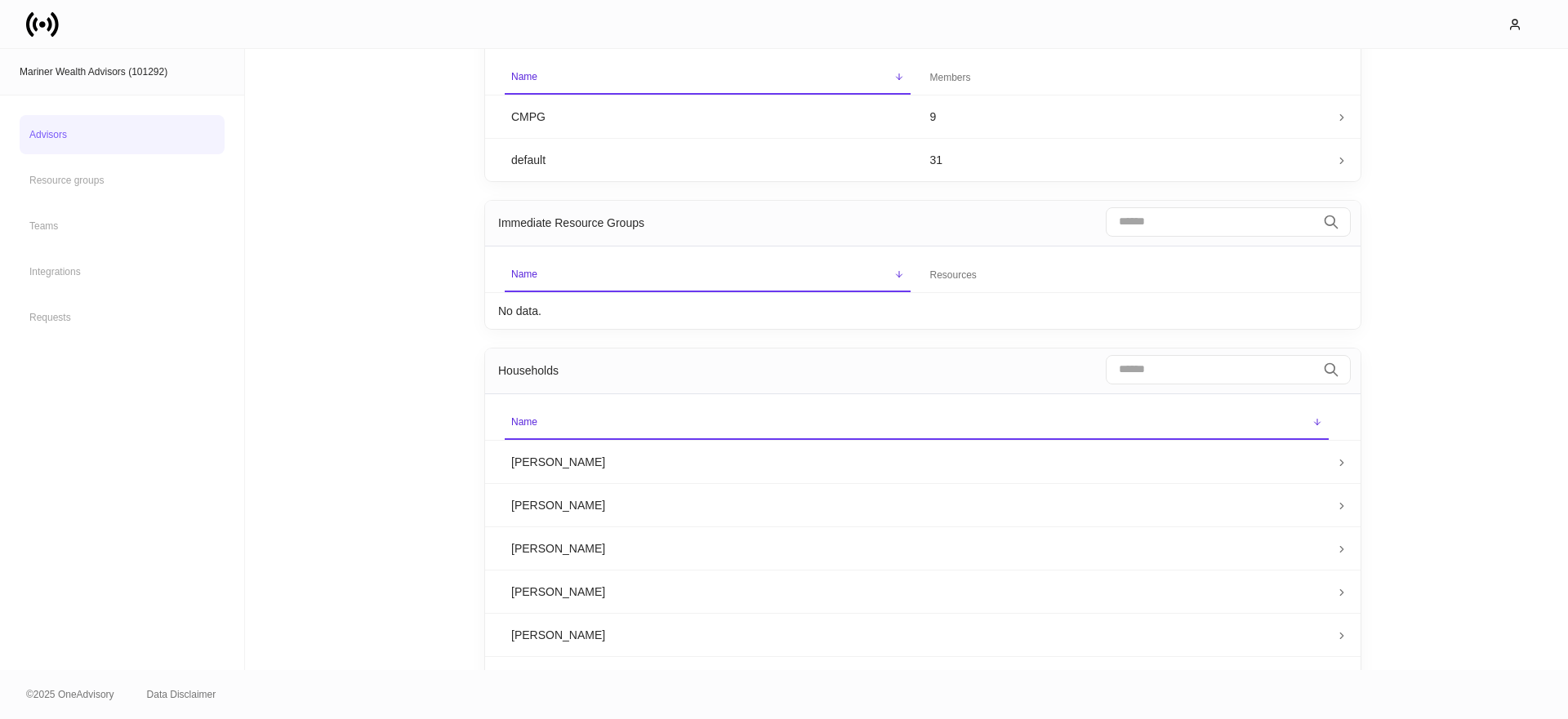 scroll, scrollTop: 0, scrollLeft: 0, axis: both 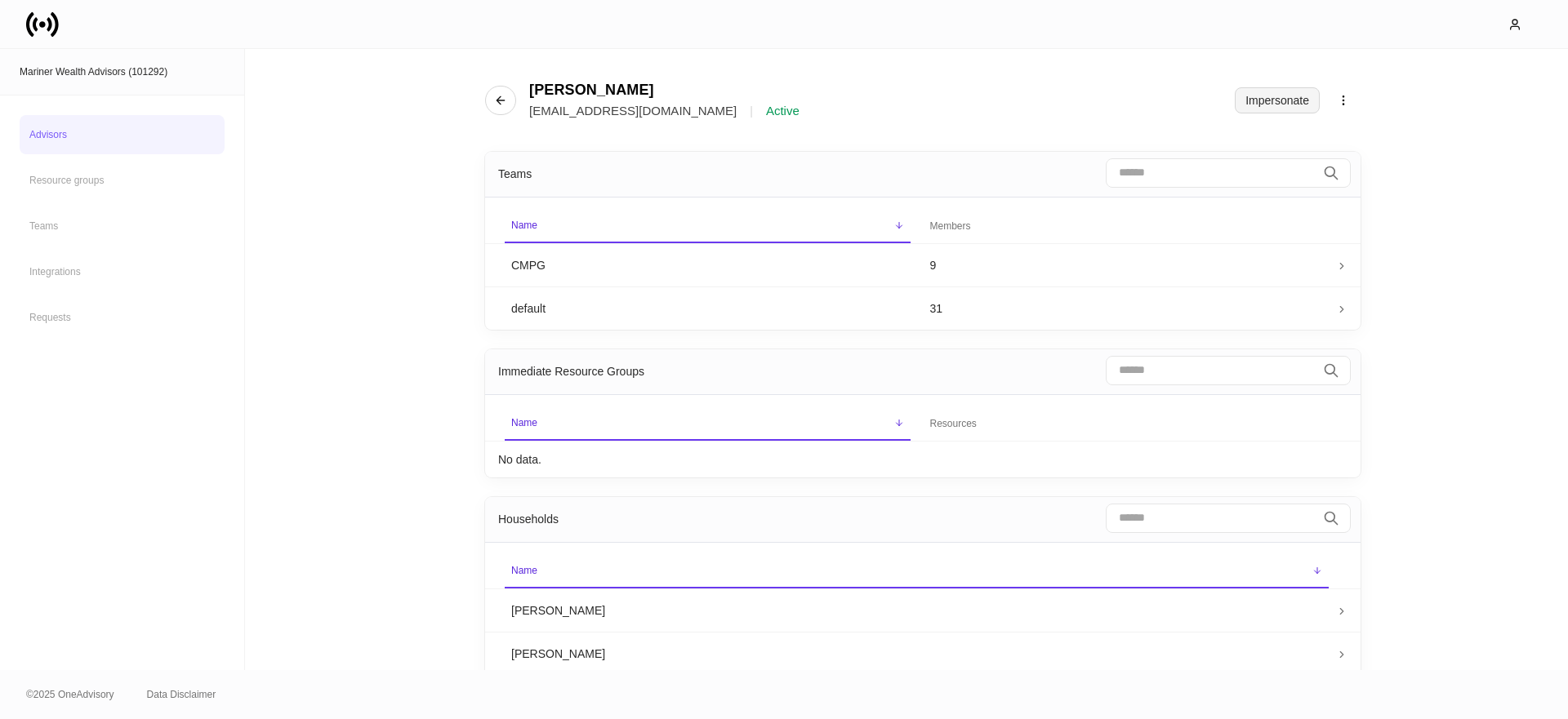 click on "Impersonate" at bounding box center (1277, 100) 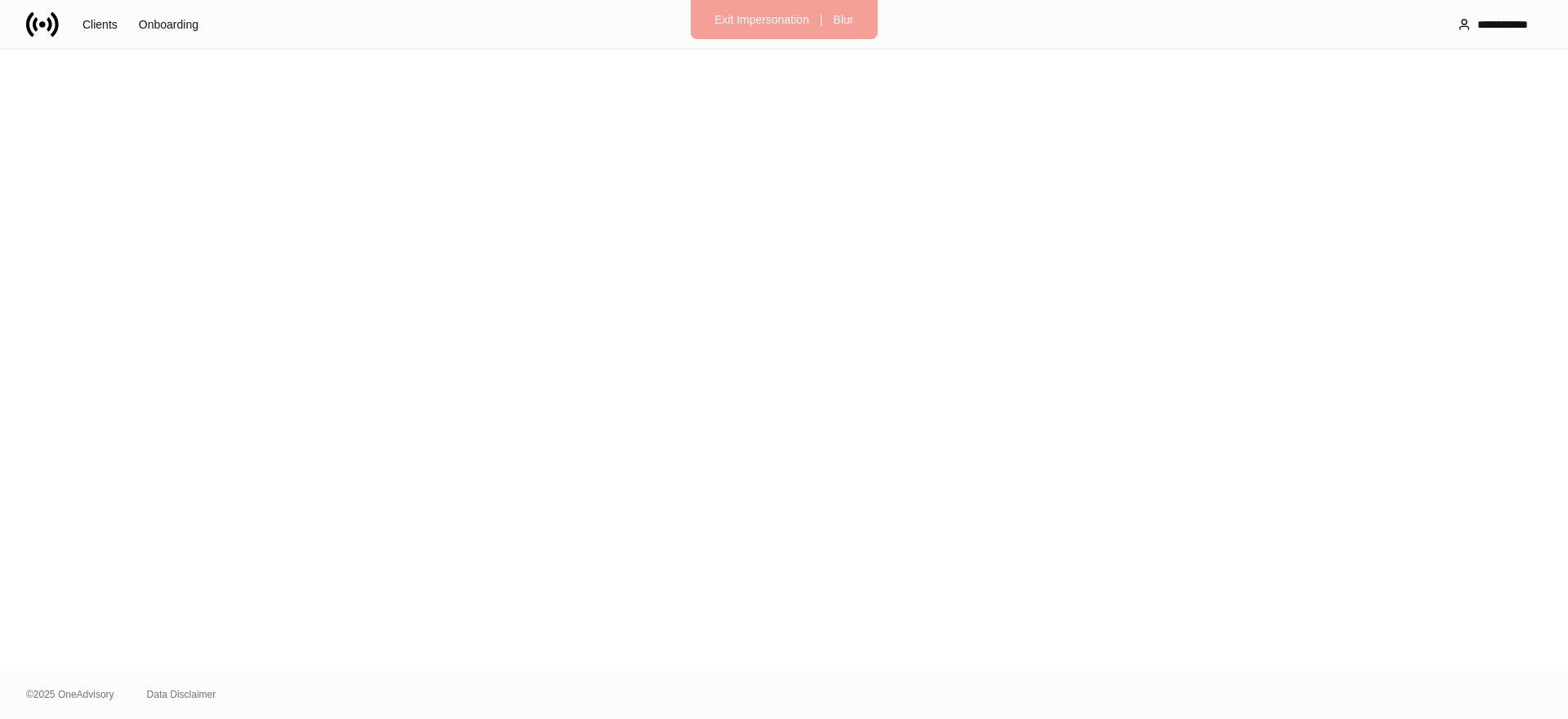 scroll, scrollTop: 0, scrollLeft: 0, axis: both 